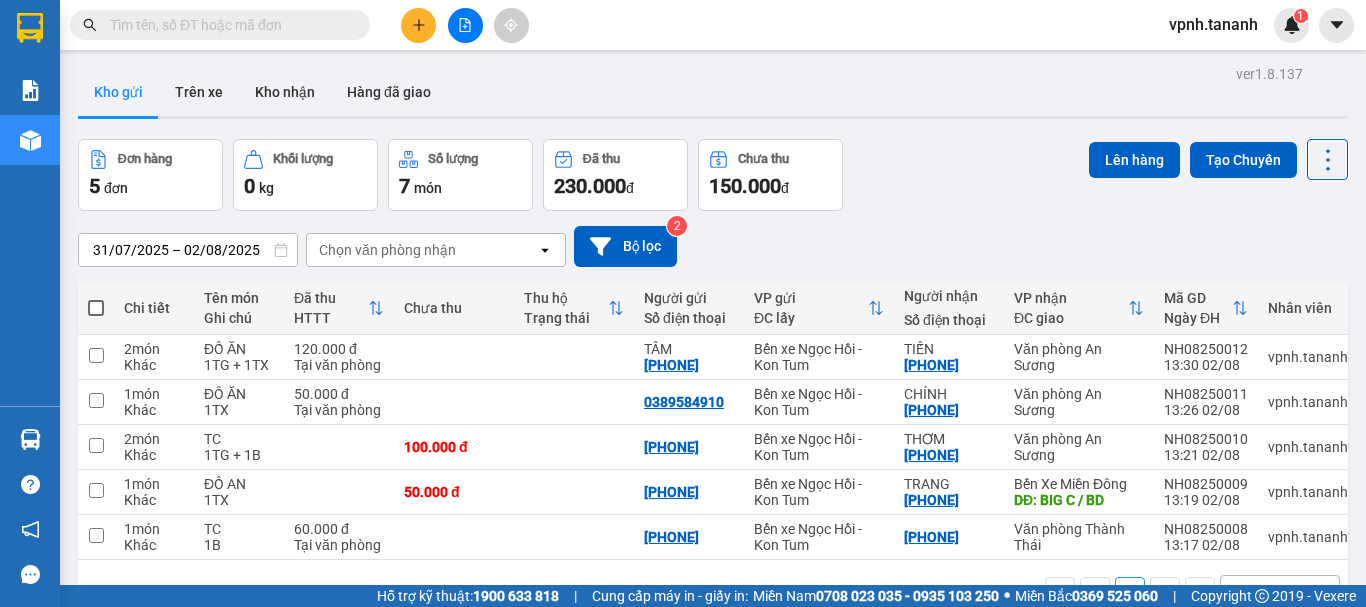 scroll, scrollTop: 0, scrollLeft: 0, axis: both 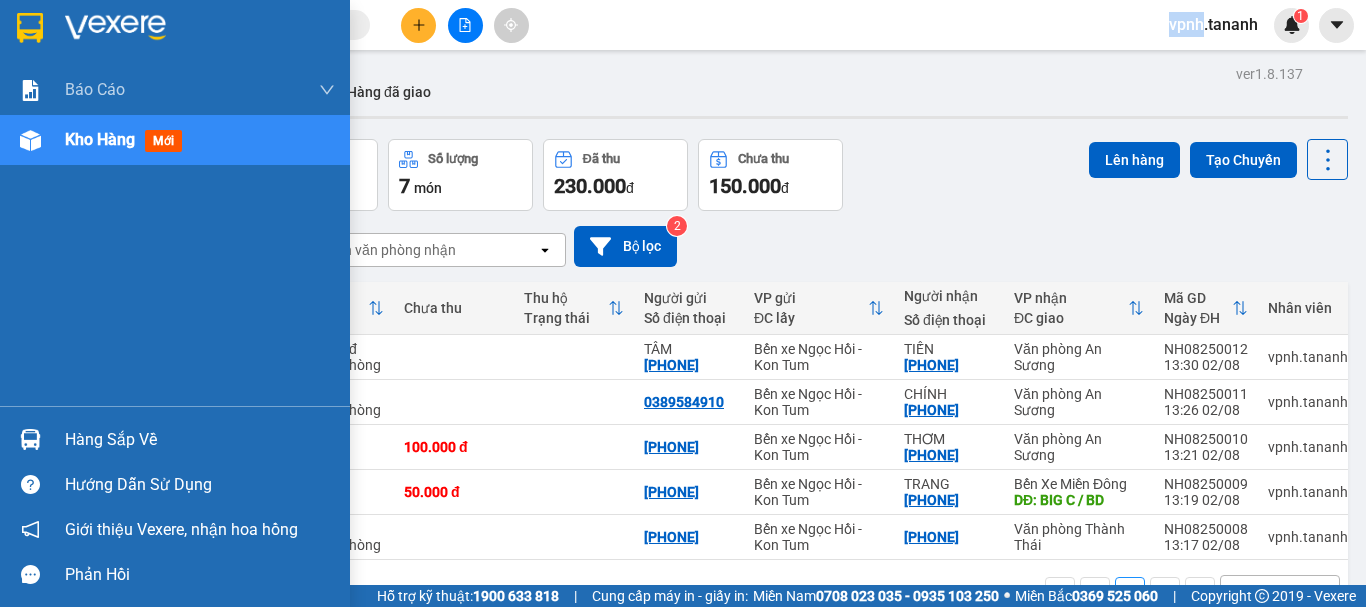 click at bounding box center [30, 28] 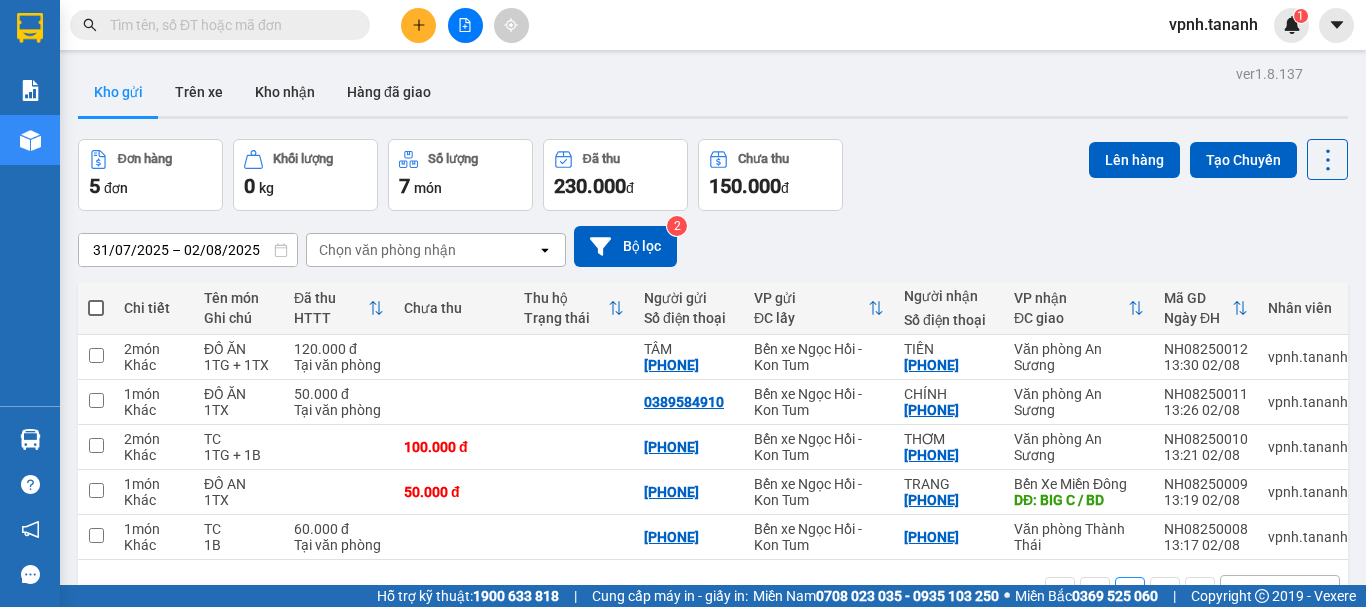 click at bounding box center [1336, 25] 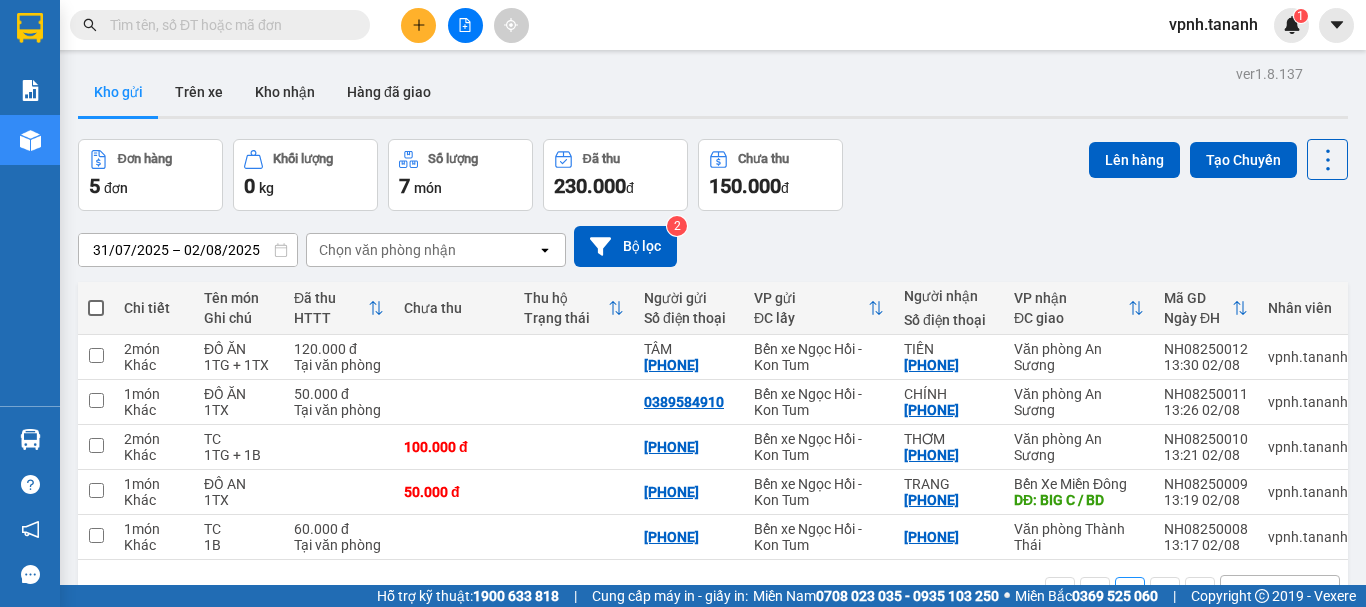 click on "ver  1.8.137 Kho gửi Trên xe Kho nhận Hàng đã giao Đơn hàng 5 đơn Khối lượng 0 kg Số lượng 7 món Đã thu 230.000  đ Chưa thu 150.000  đ Lên hàng Tạo Chuyến [DATE] – [DATE] Press the down arrow key to interact with the calendar and select a date. Press the escape button to close the calendar. Selected date range is from [DATE] to [DATE]. Chọn văn phòng nhận open Bộ lọc 2 Chi tiết Tên món Ghi chú Đã thu HTTT Chưa thu Thu hộ Trạng thái Người gửi Số điện thoại VP gửi ĐC lấy Người nhận Số điện thoại VP nhận ĐC giao Mã GD Ngày ĐH Nhân viên 2  món Khác ĐỒ ĂN 1TG + 1TX 120.000 đ Tại văn phòng TÂM [PHONE] Bến xe Ngọc Hồi - Kon Tum TIẾN [PHONE] Văn phòng An Sương [LICENSE] [TIME] [DATE] vpnh.tananh 1  món Khác ĐỒ ĂN 1TX 50.000 đ Tại văn phòng [PHONE] Bến xe Ngọc Hồi - Kon Tum CHÍNH [PHONE] Văn phòng An Sương [LICENSE] [TIME] [DATE] vpnh.tananh 2  món TC" at bounding box center (713, 363) 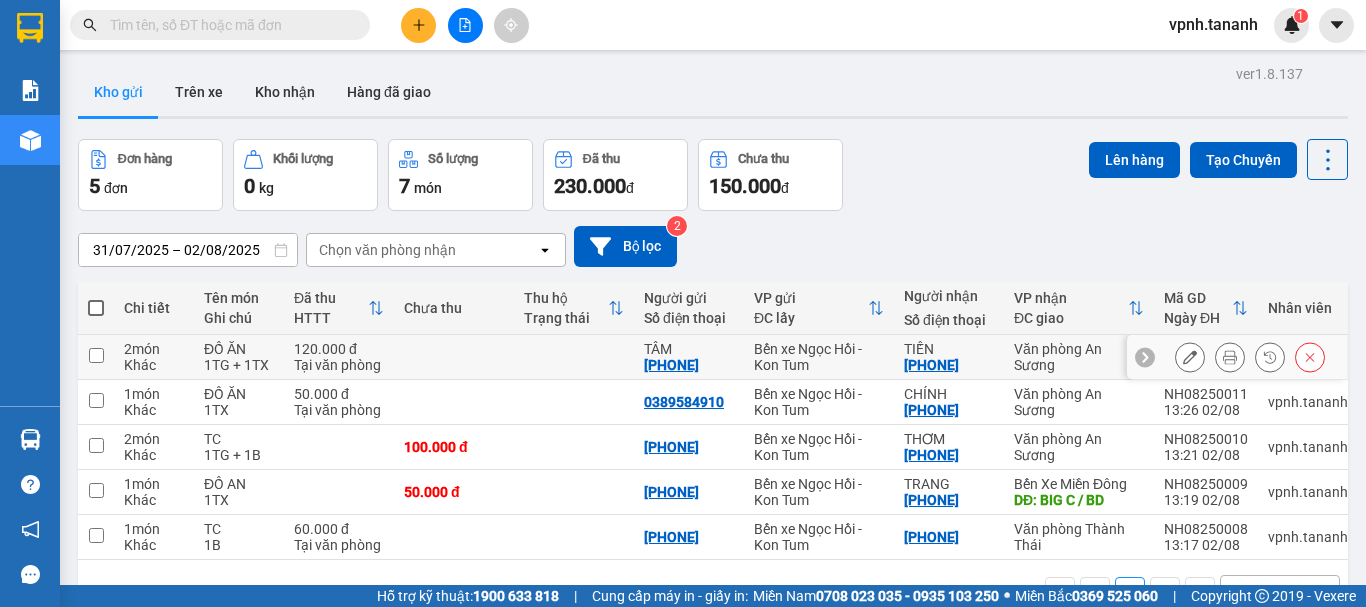 click on "Văn phòng An Sương" at bounding box center [1079, 357] 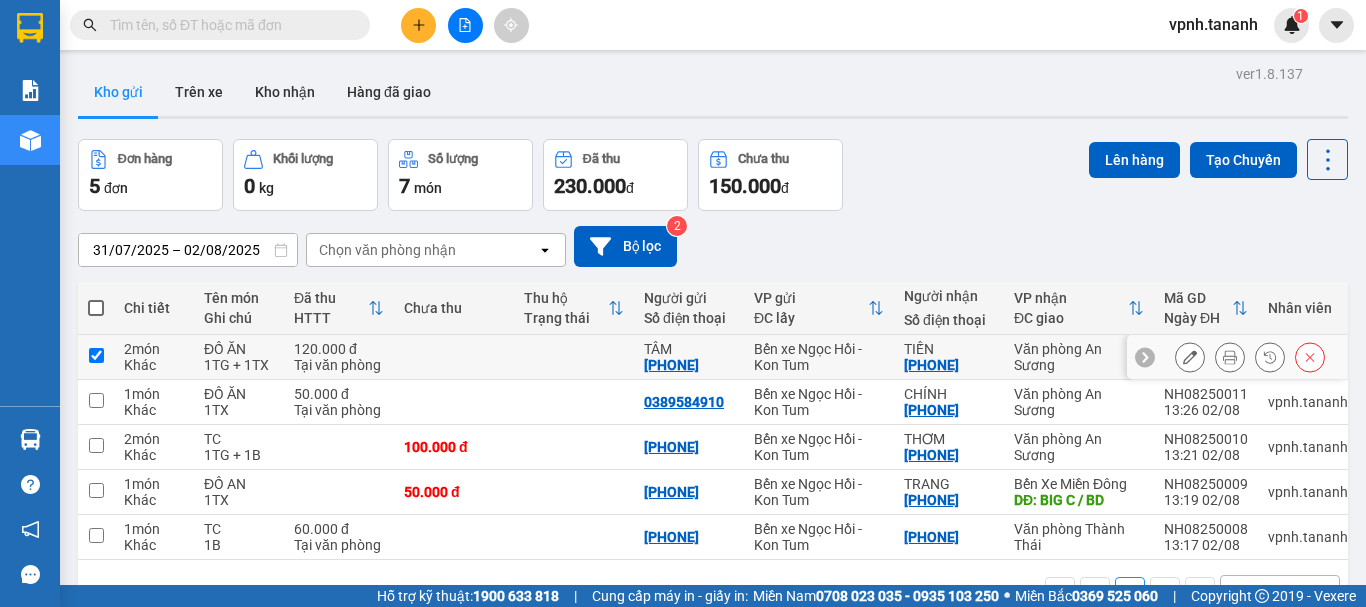 checkbox on "true" 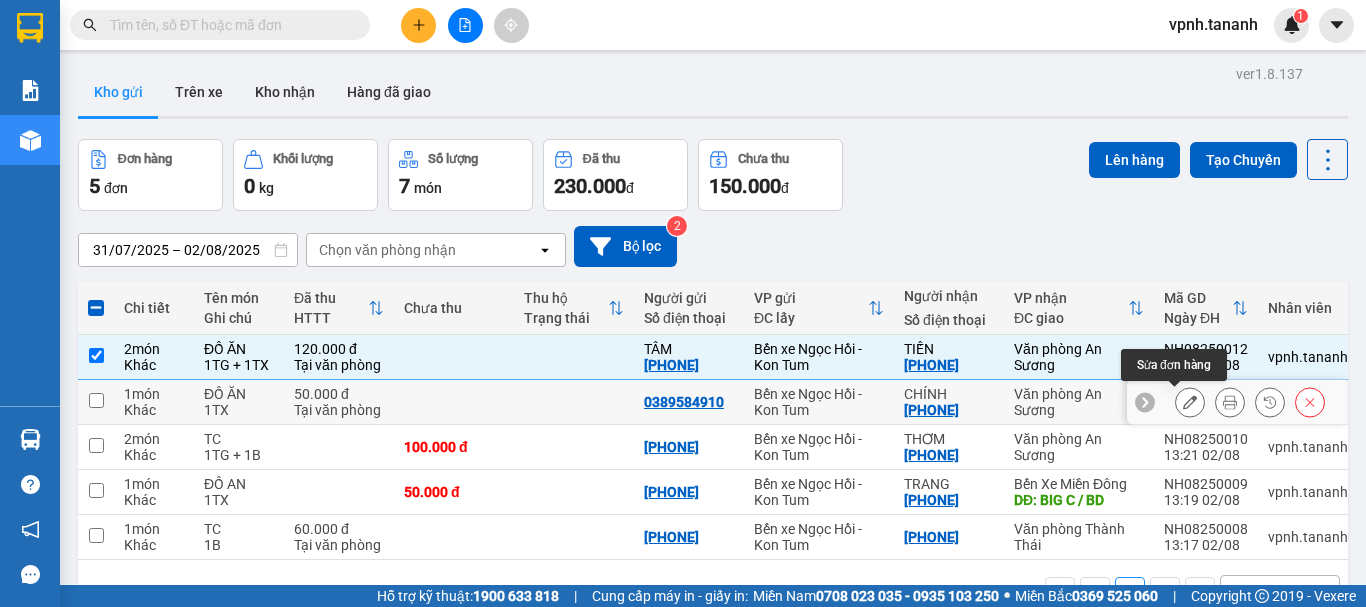 click 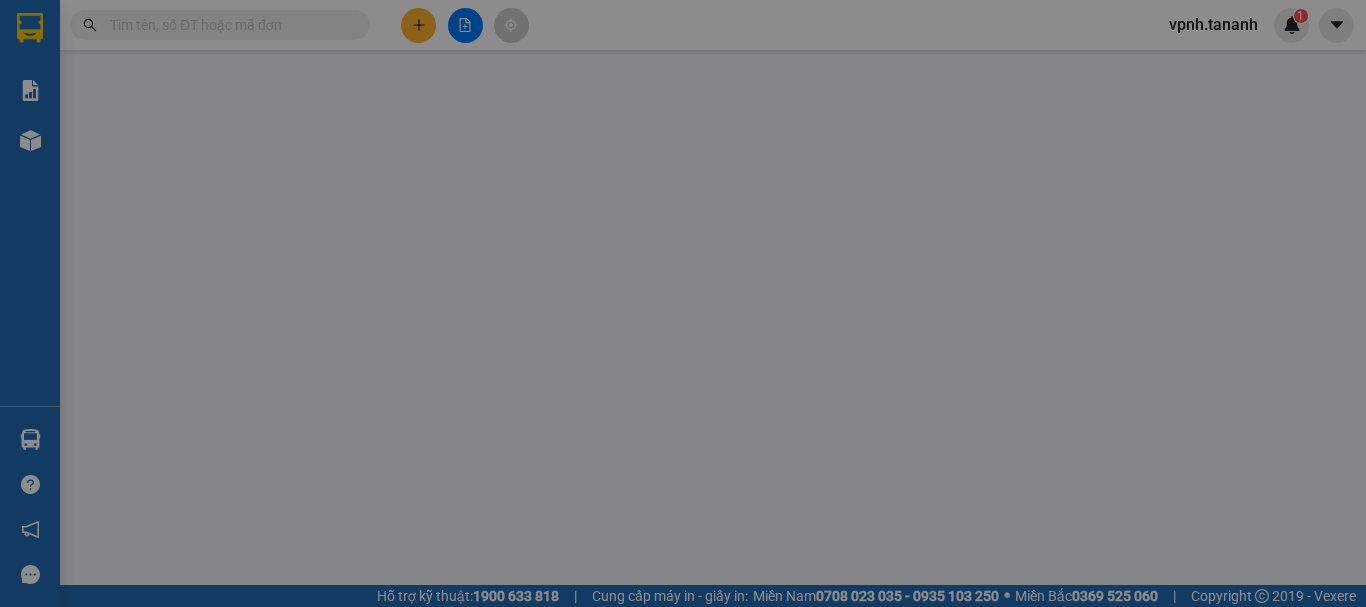 click on "0" at bounding box center (1189, 391) 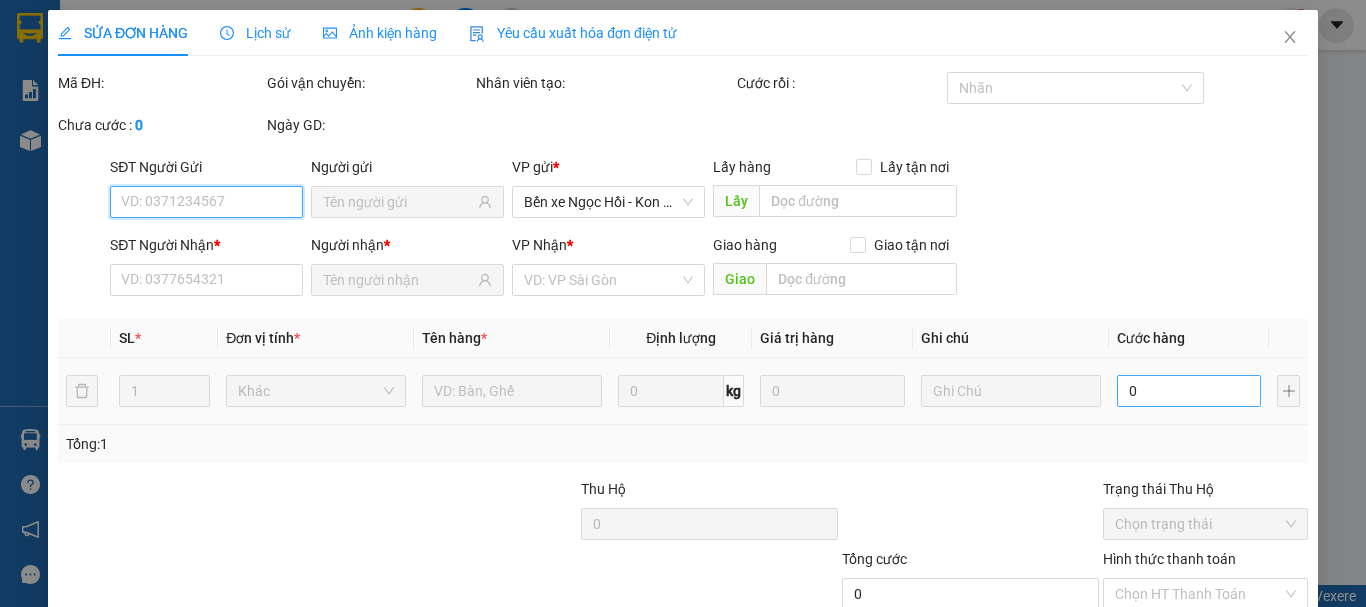 click on "0" at bounding box center [1189, 391] 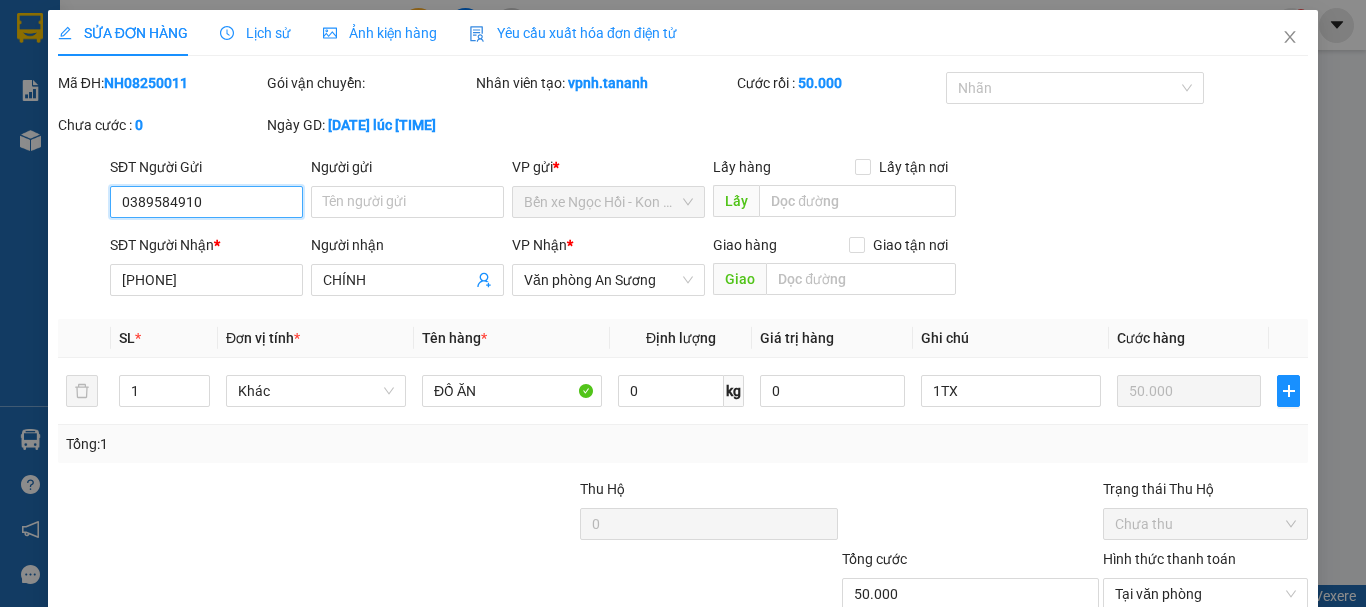 type on "0389584910" 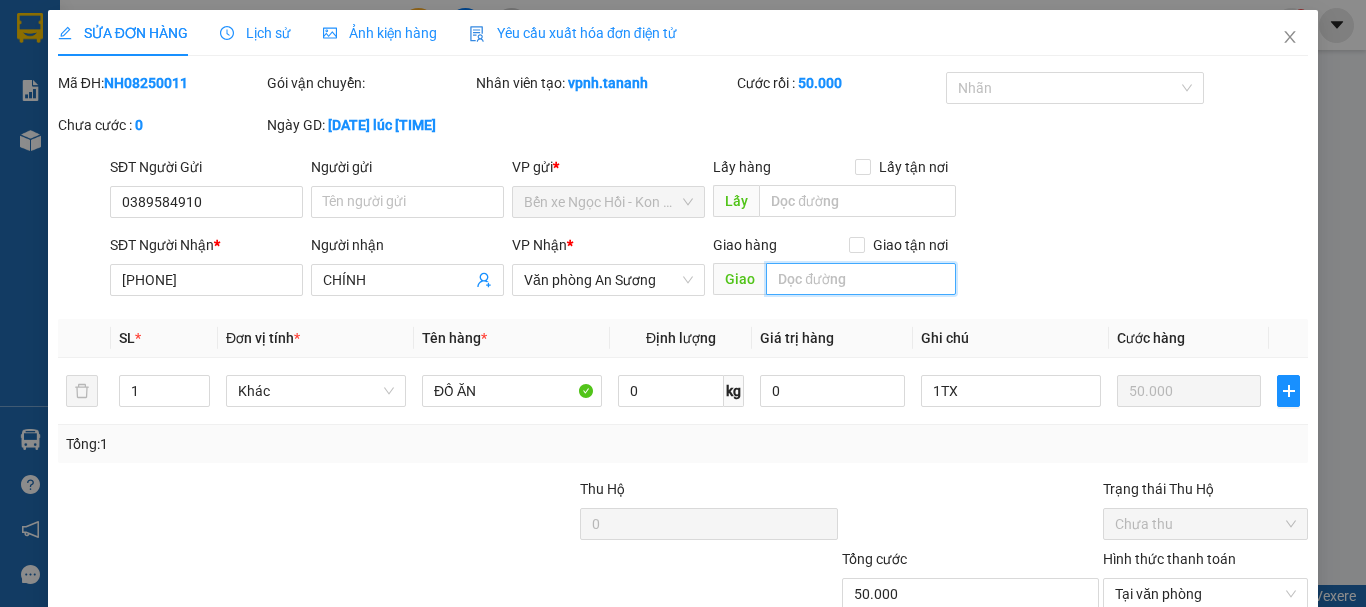 click at bounding box center (861, 279) 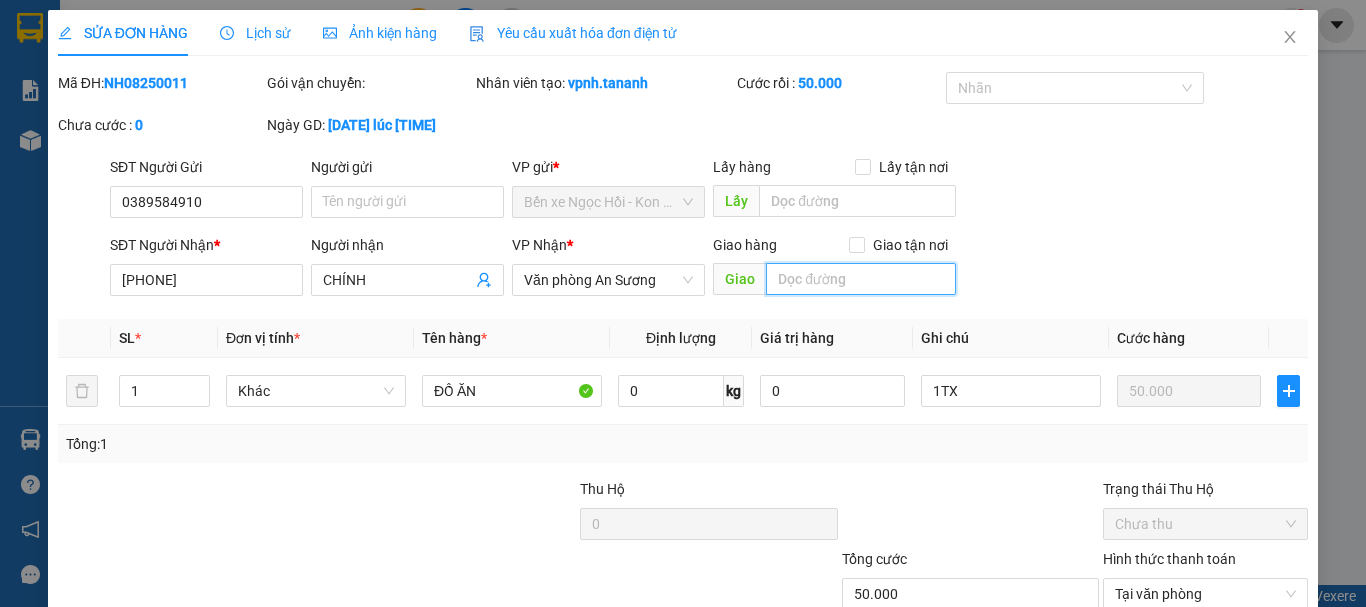 click at bounding box center (861, 279) 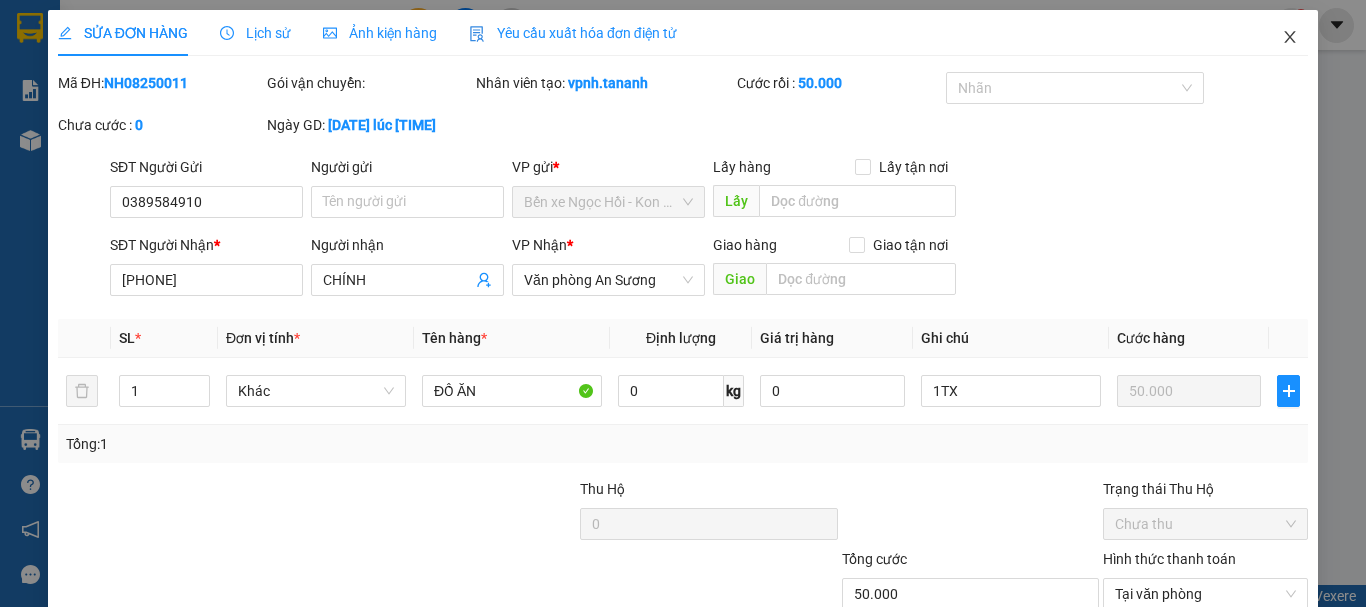 click 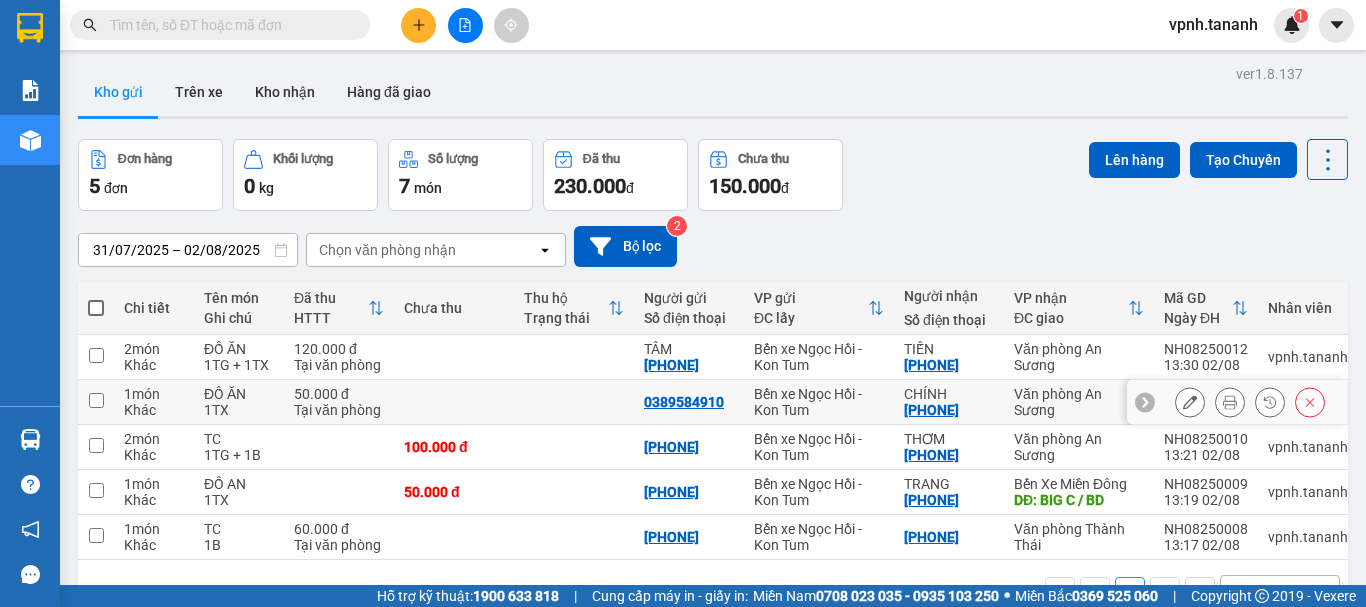 scroll, scrollTop: 92, scrollLeft: 0, axis: vertical 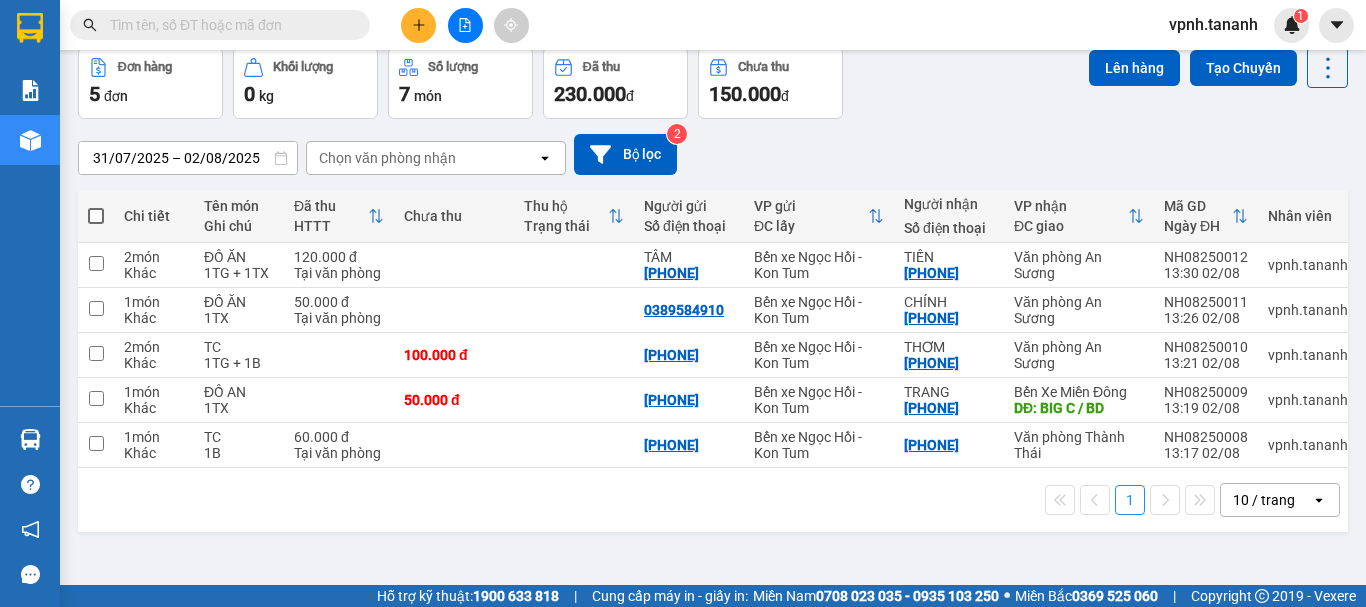 click at bounding box center [418, 25] 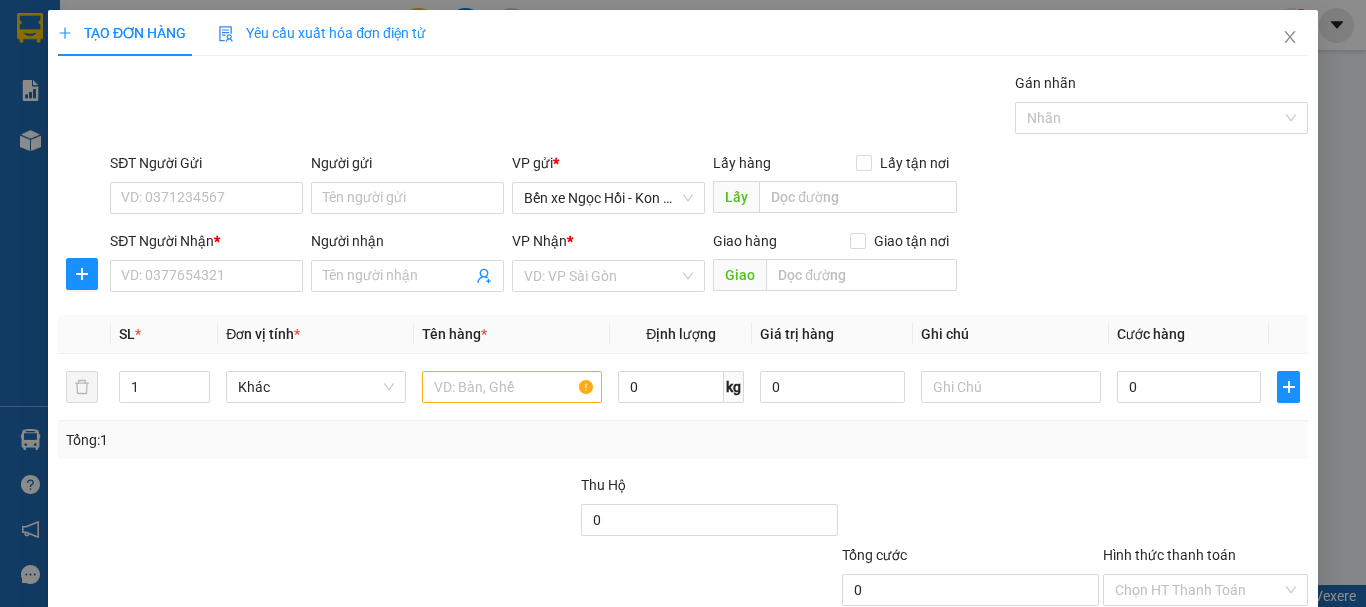 scroll, scrollTop: 0, scrollLeft: 0, axis: both 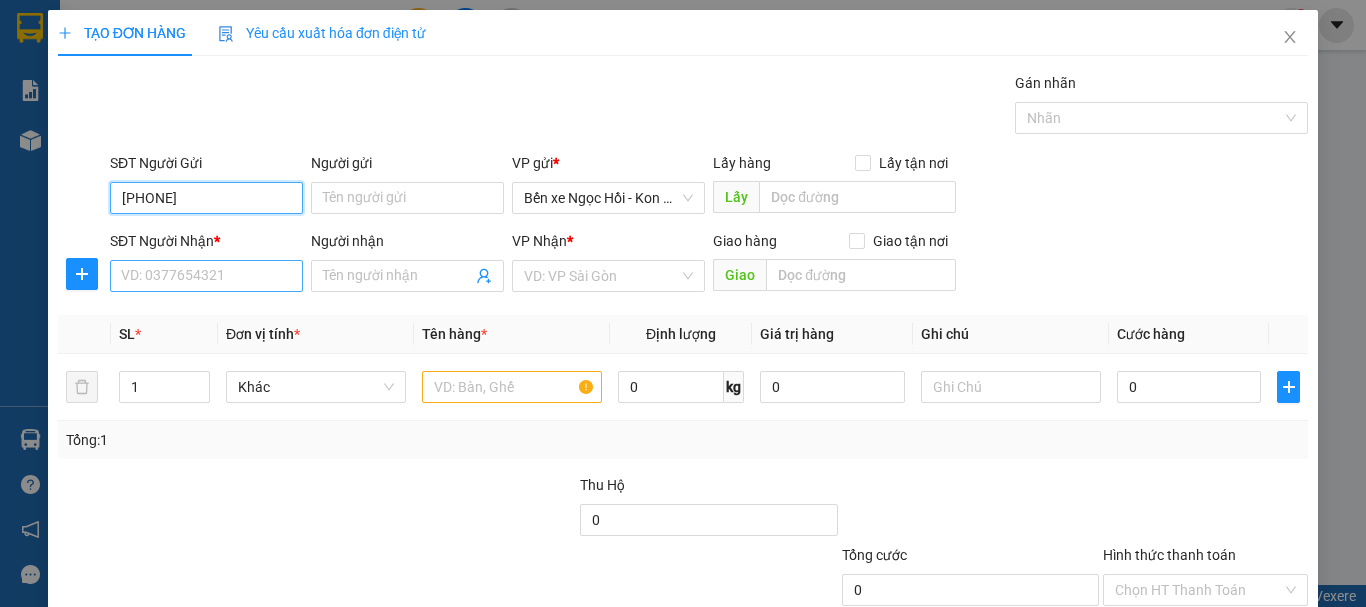 type on "[PHONE]" 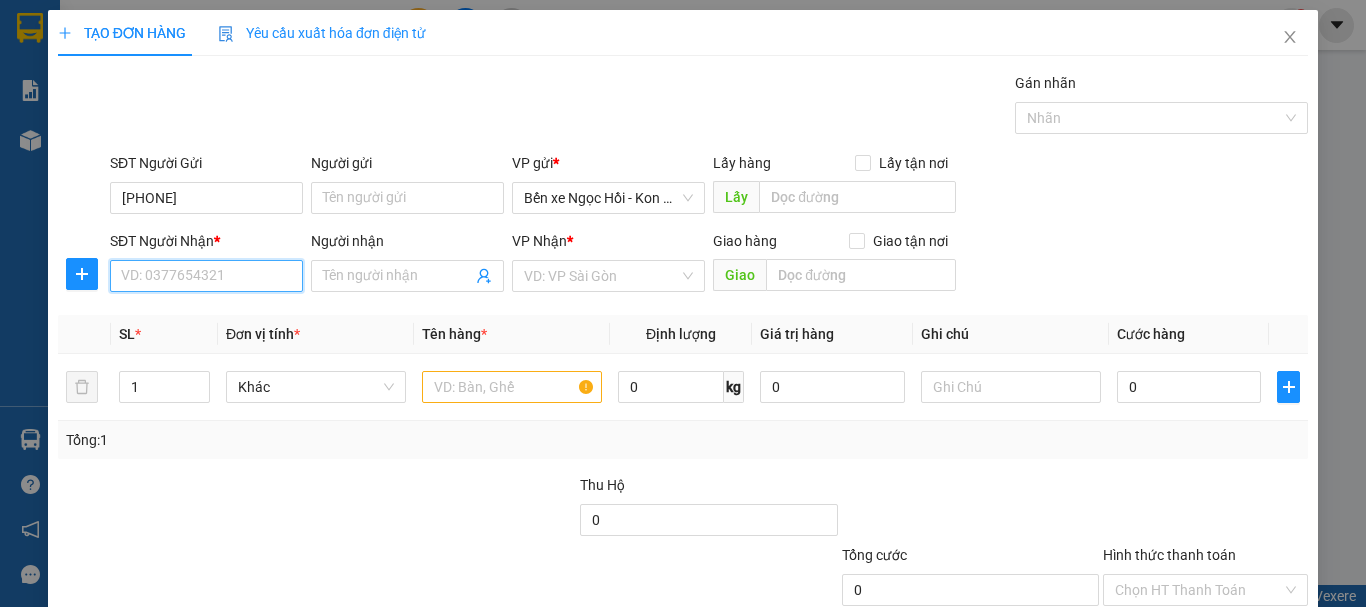 click on "SĐT Người Nhận  *" at bounding box center [206, 276] 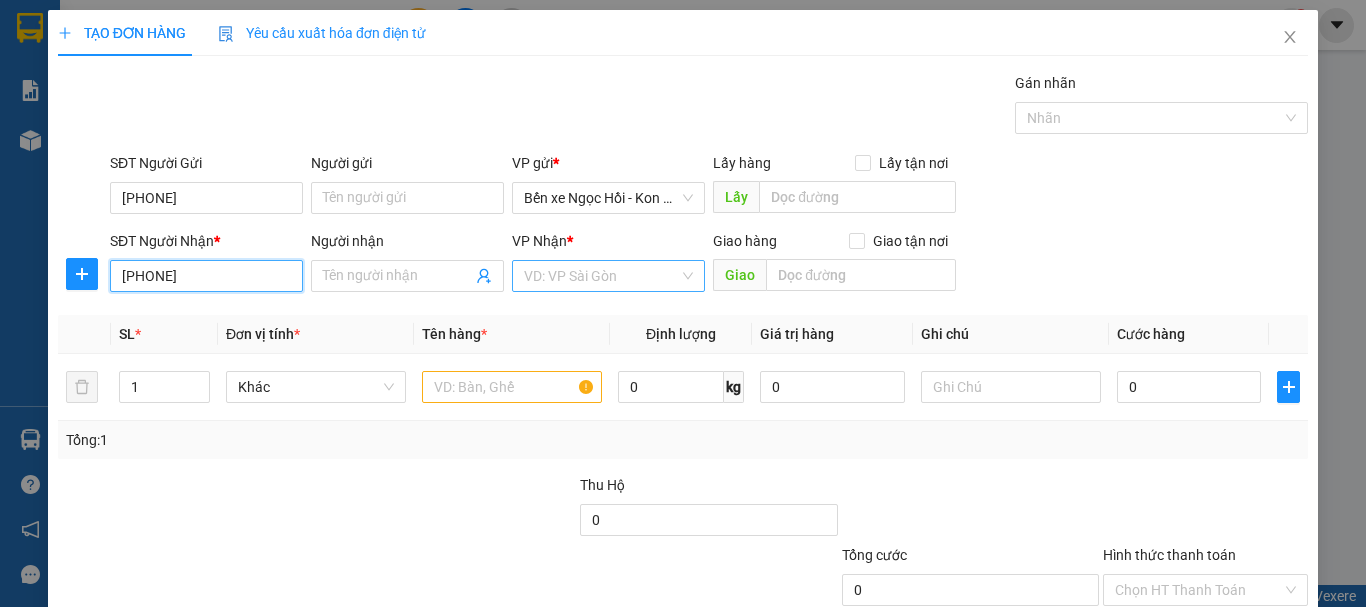 type on "[PHONE]" 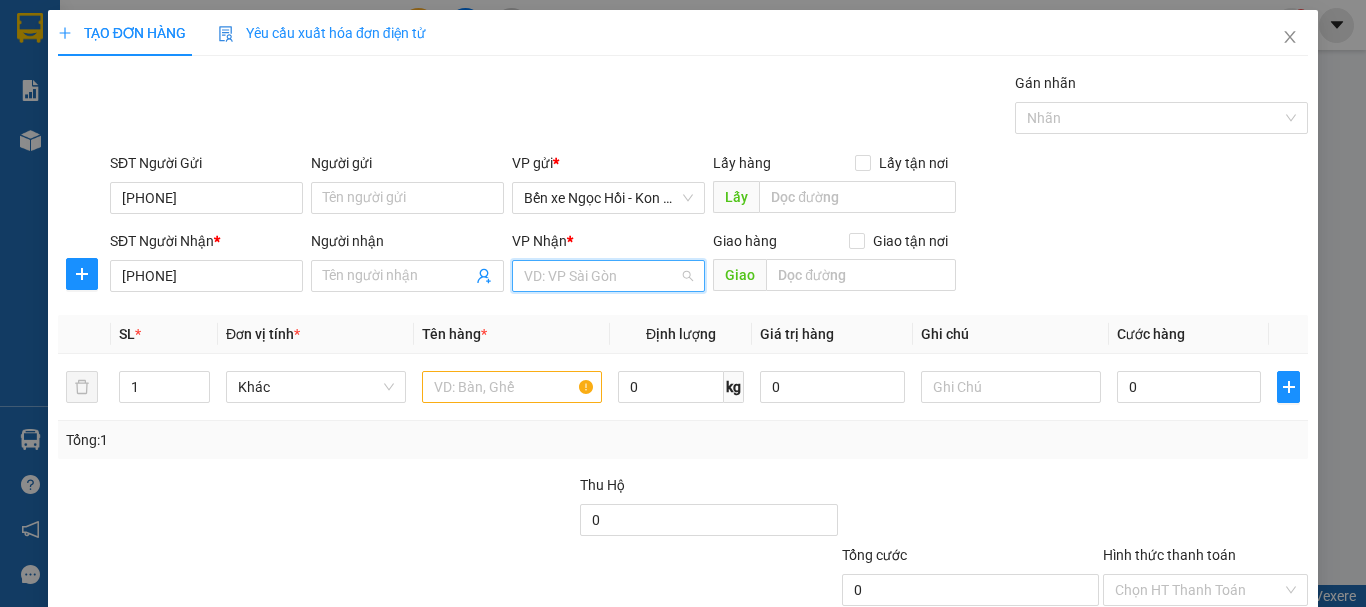 click at bounding box center (601, 276) 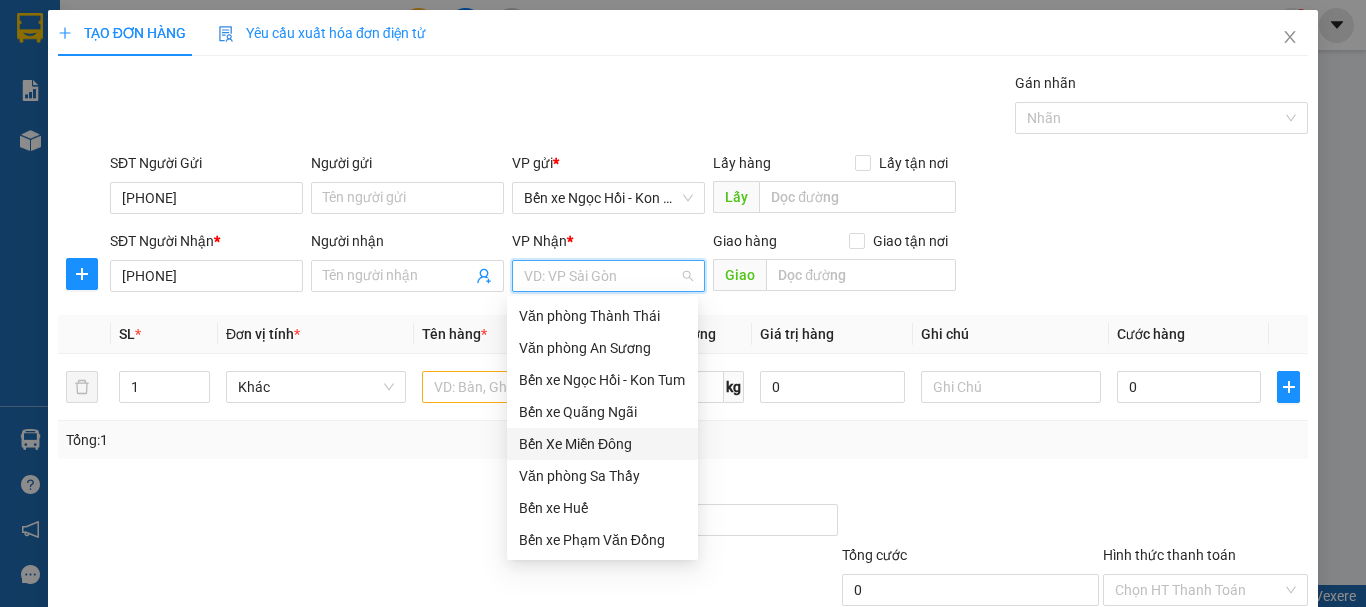 click on "Bến Xe Miền Đông" at bounding box center (602, 444) 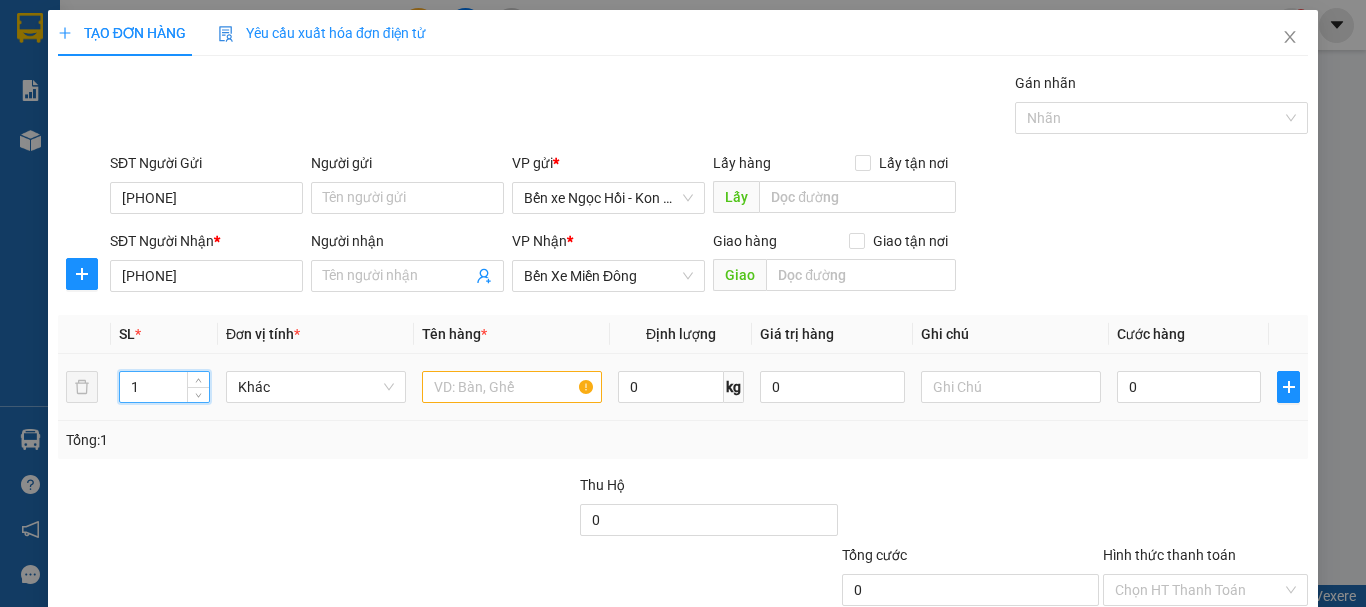 click on "1" at bounding box center [164, 387] 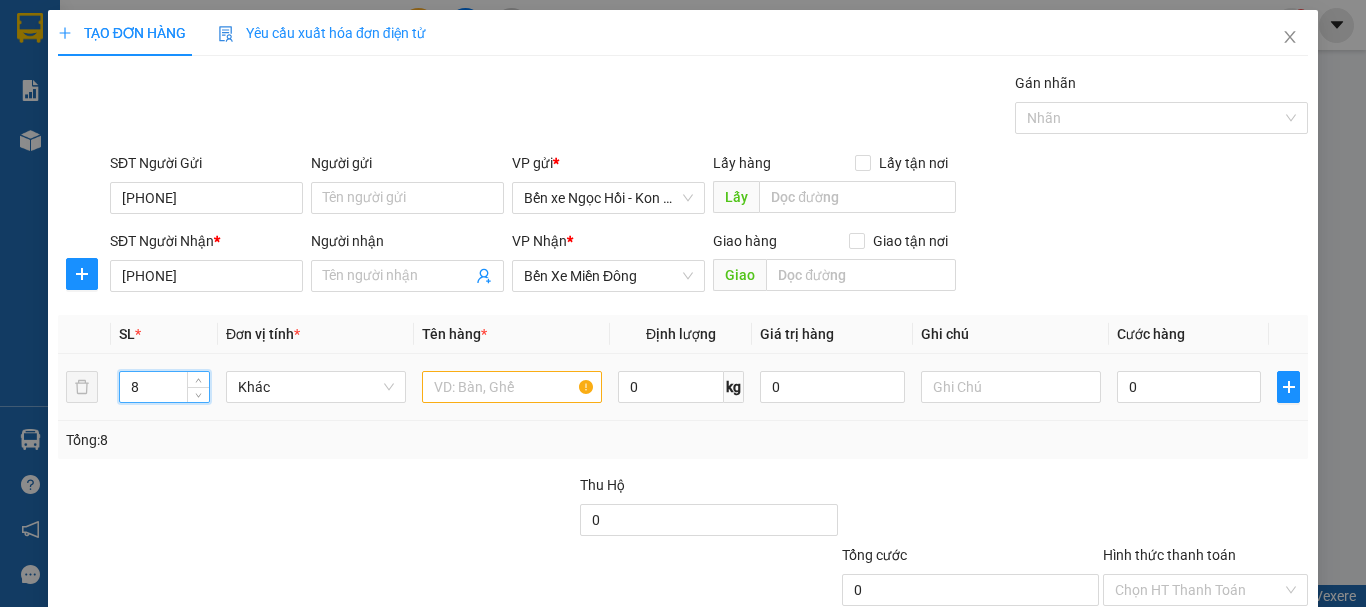 type on "8" 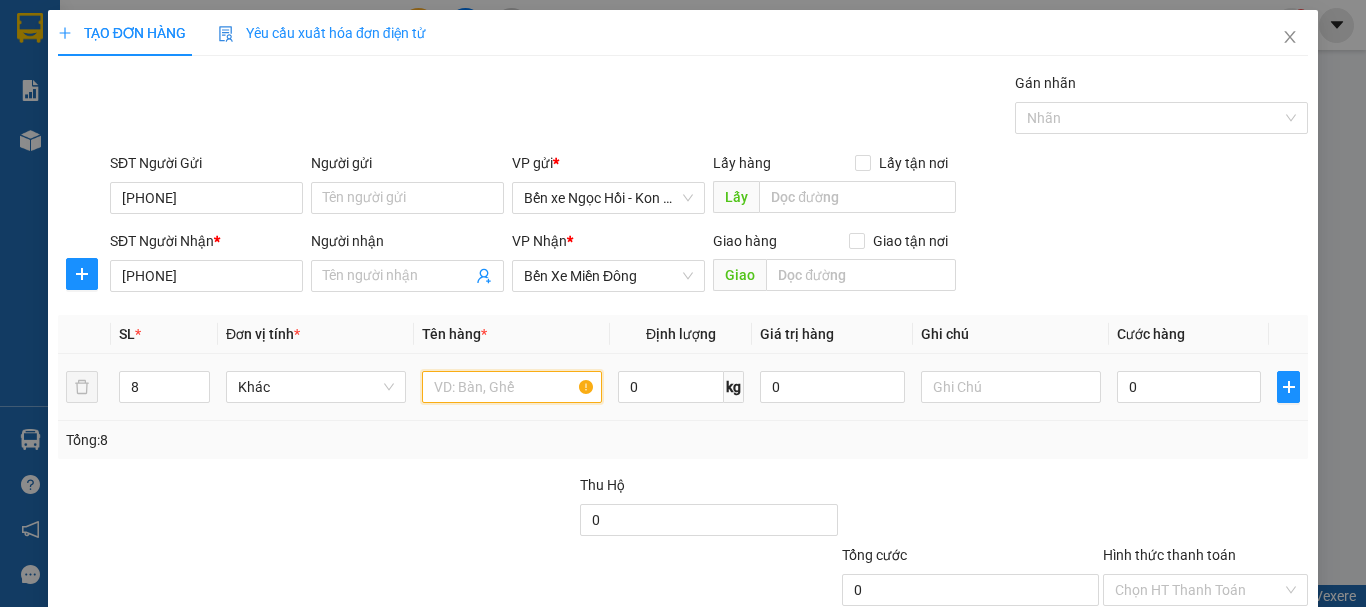 click at bounding box center (512, 387) 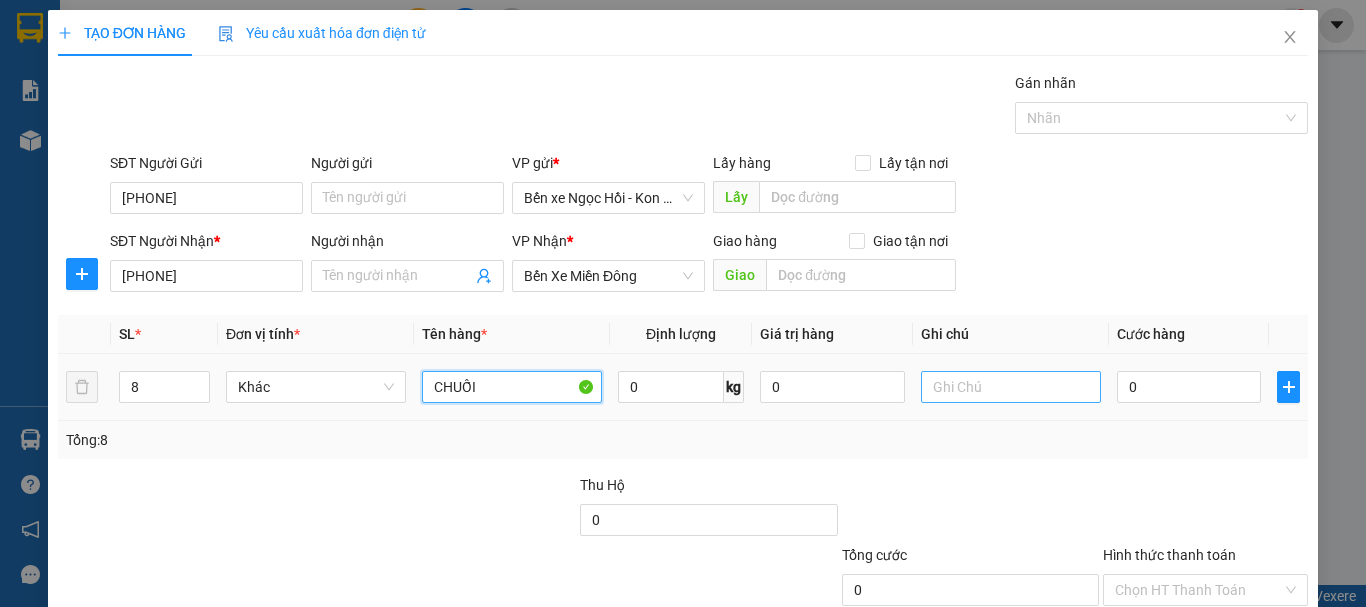type on "CHUỐI" 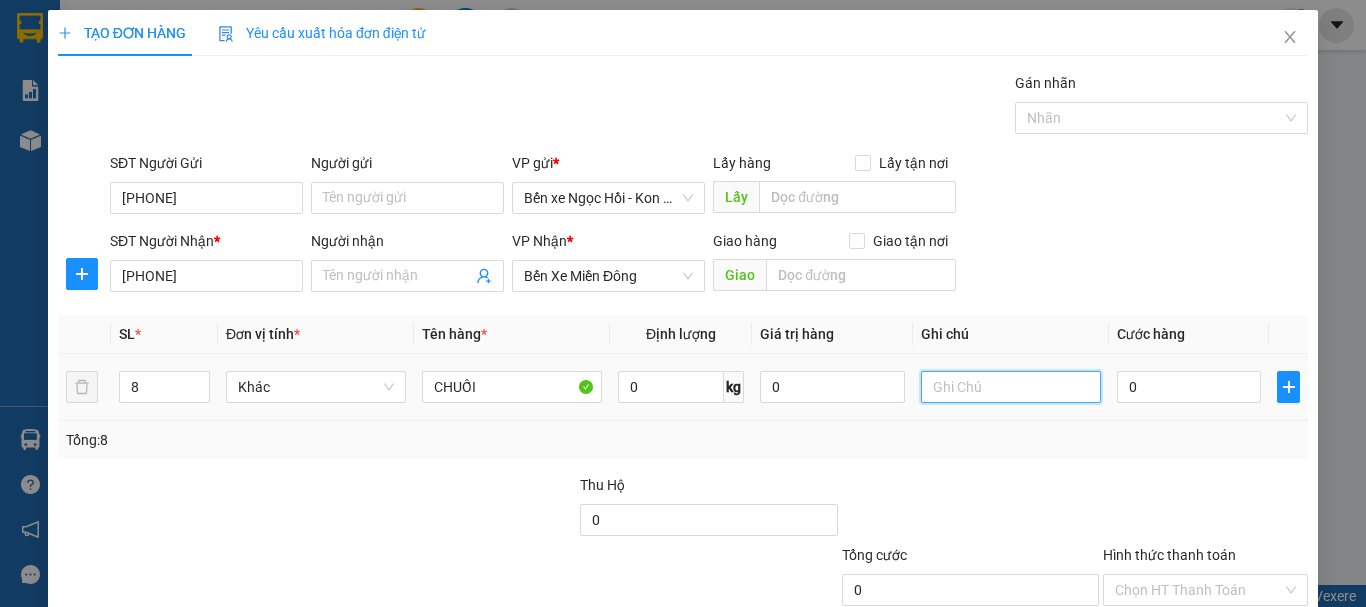 click at bounding box center [1011, 387] 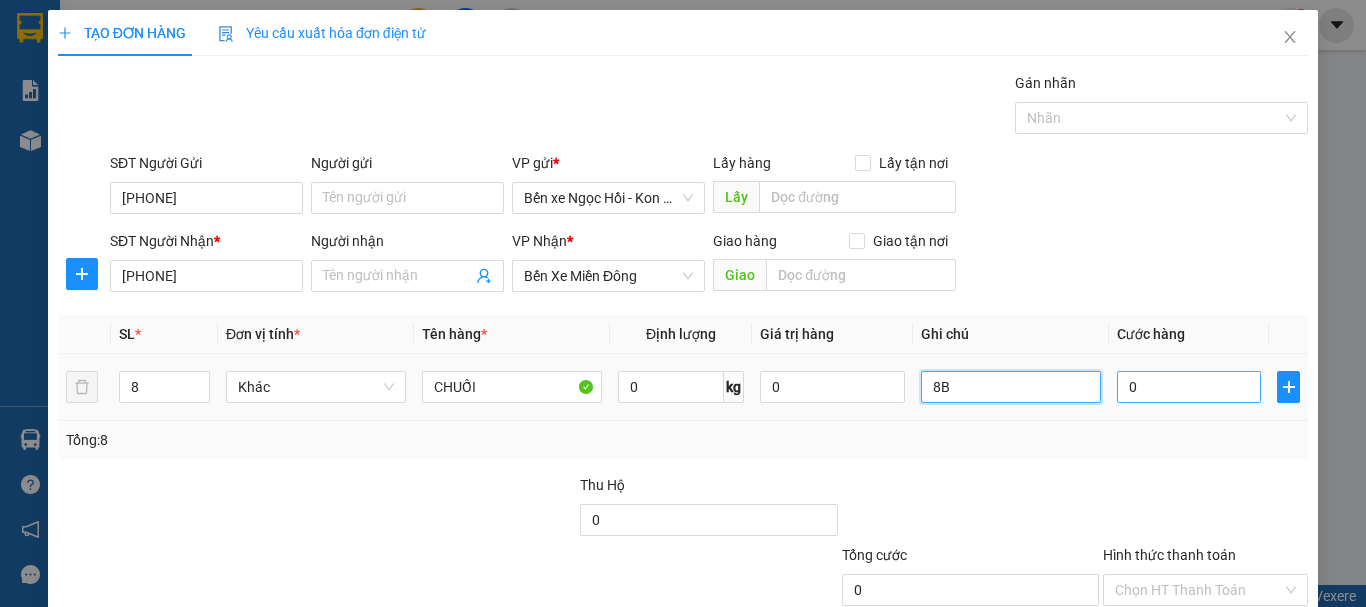 type on "8B" 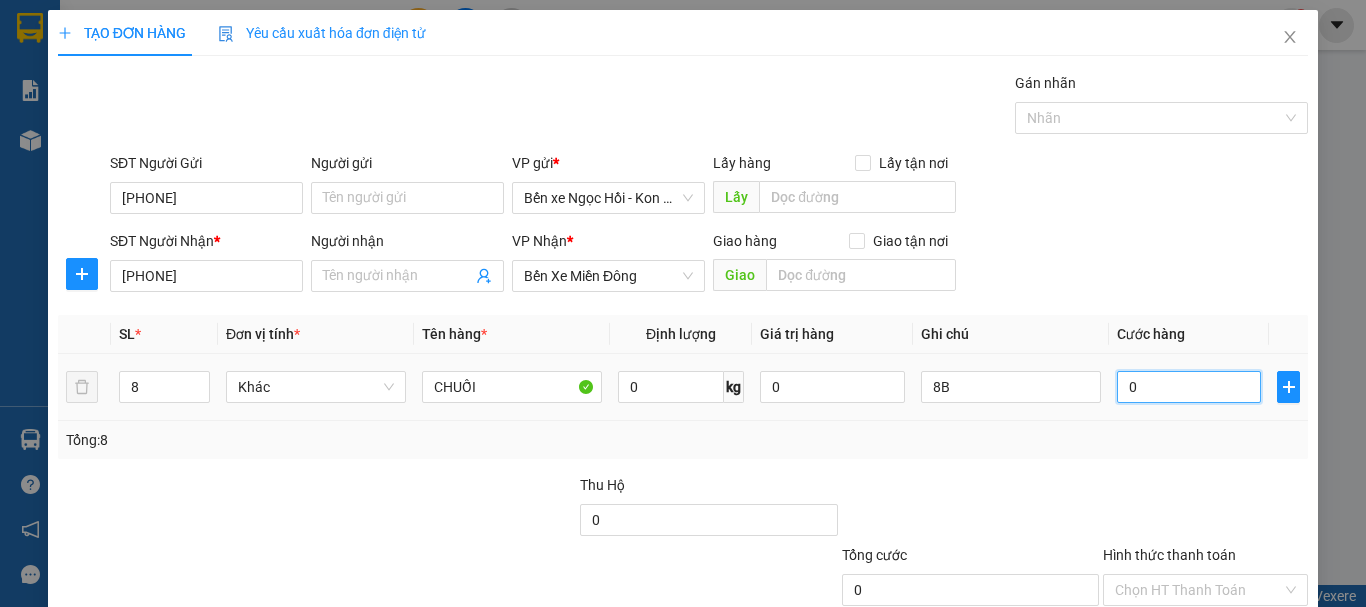 click on "0" at bounding box center [1189, 387] 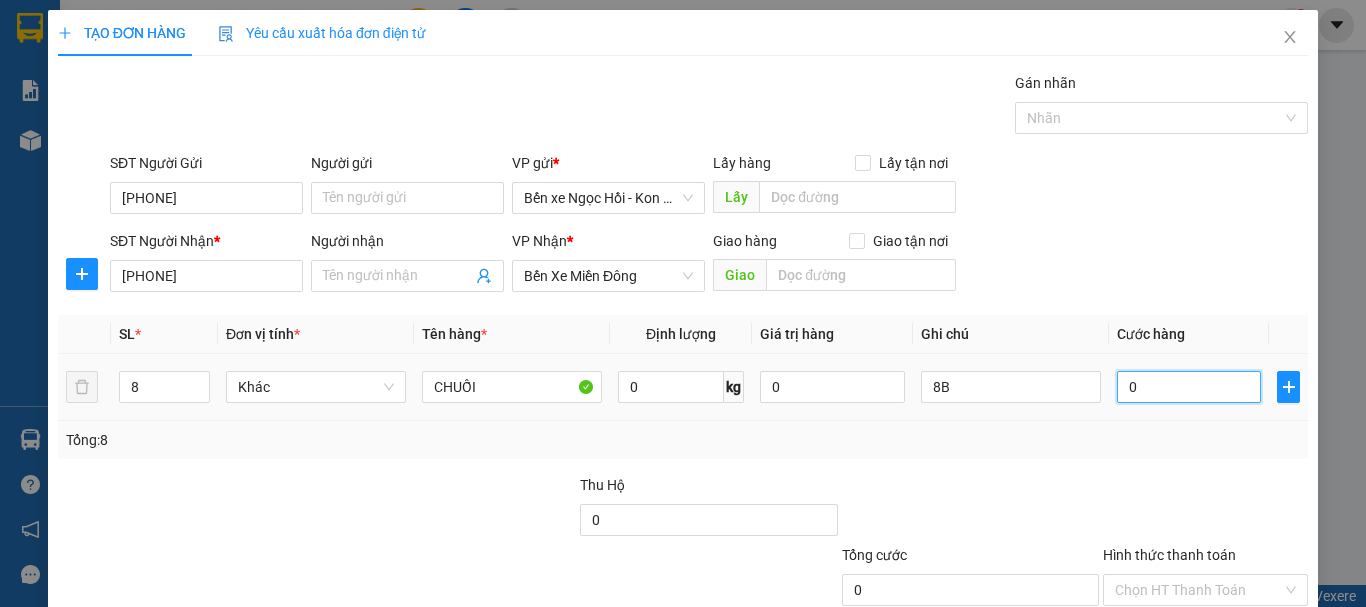 type on "08" 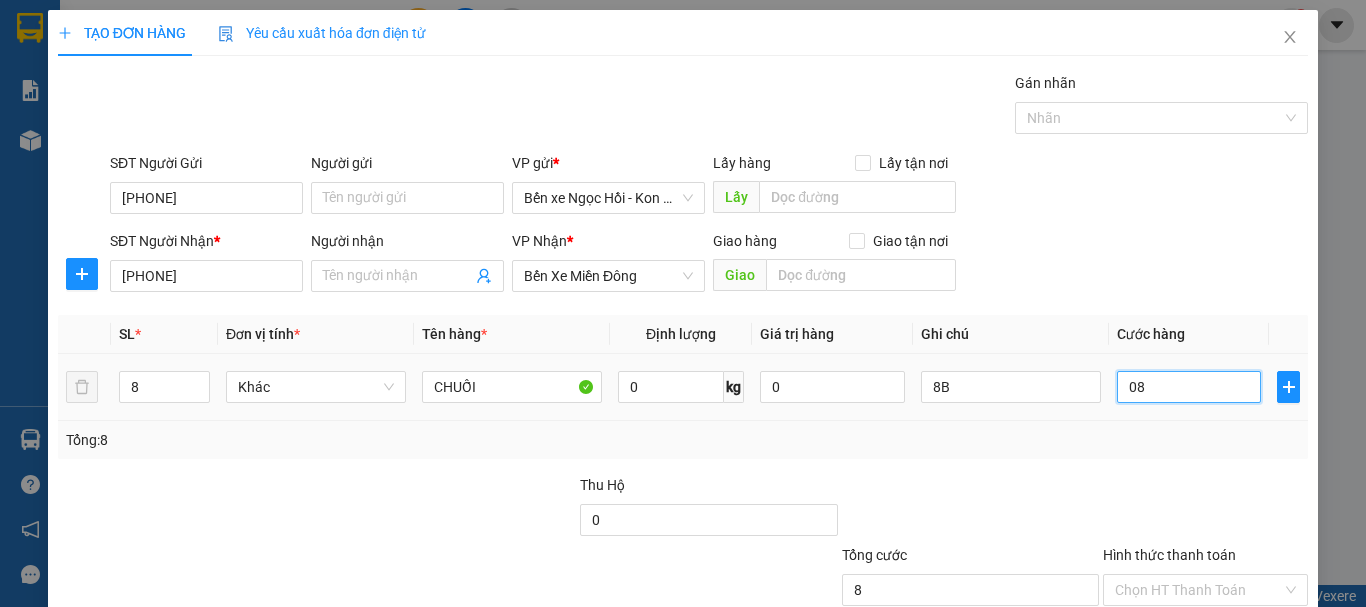 type on "080" 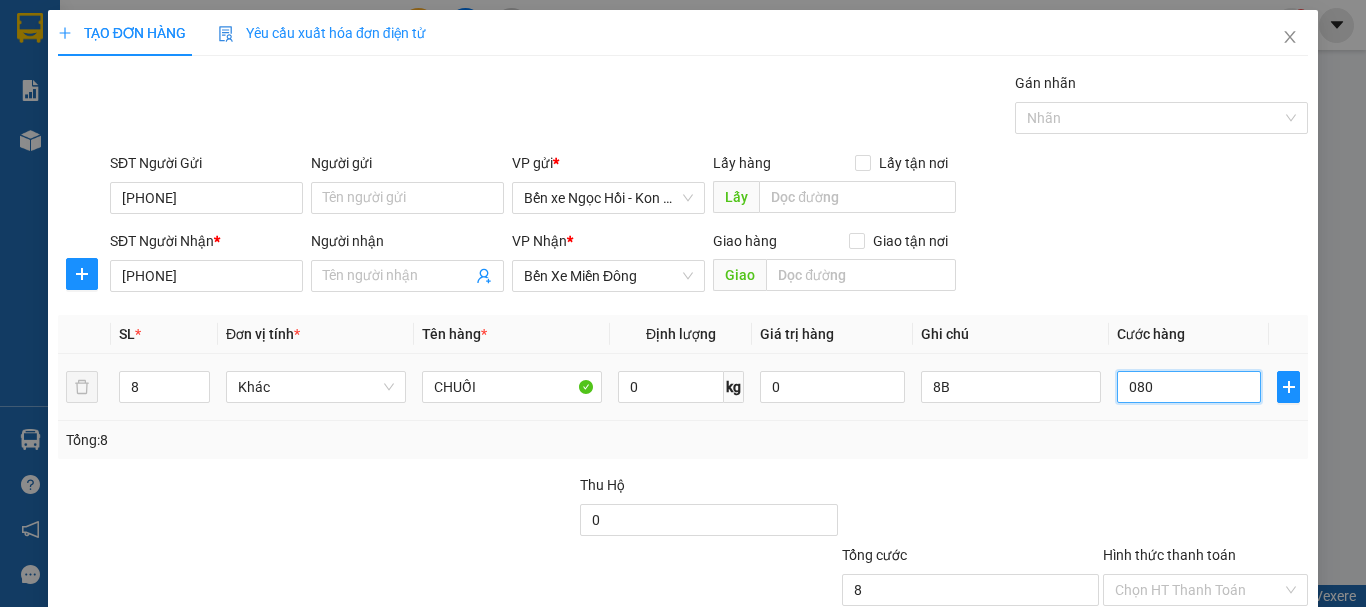 type on "80" 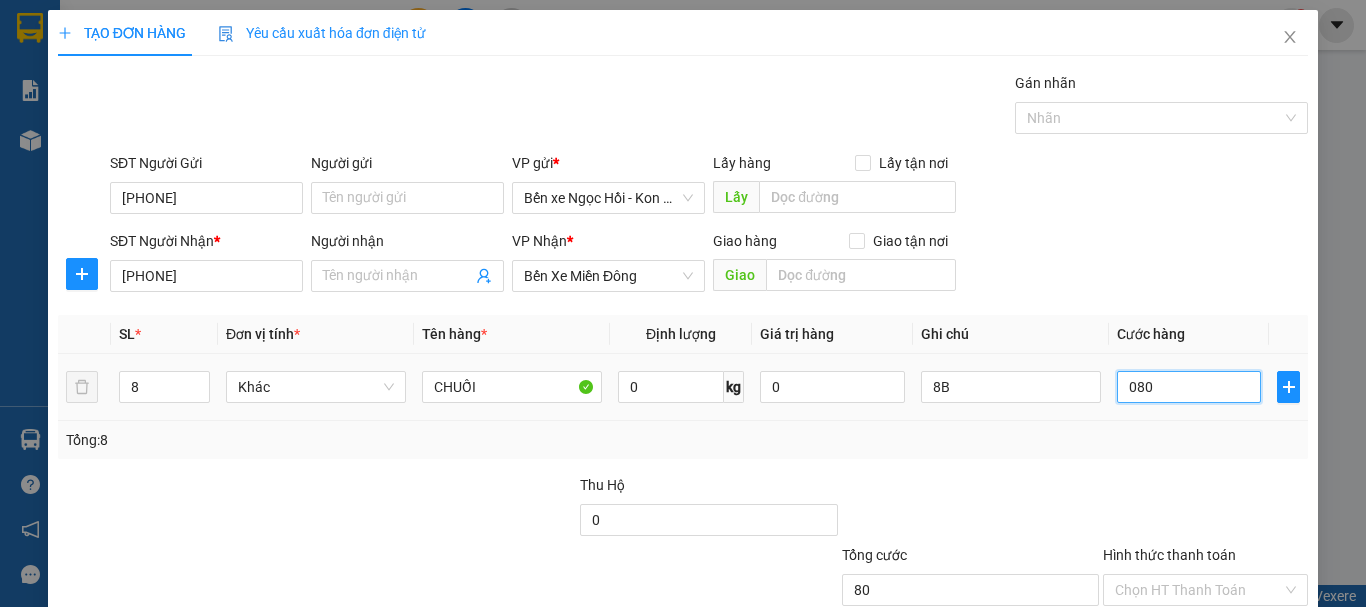 type on "0.800" 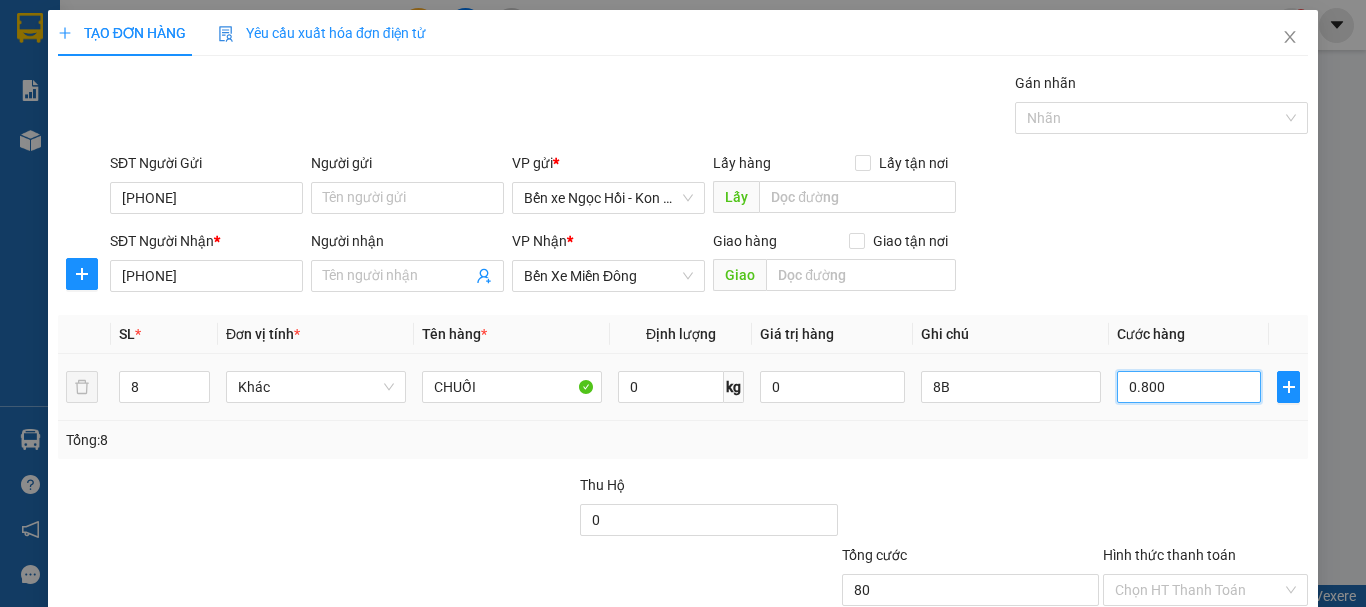 type on "800" 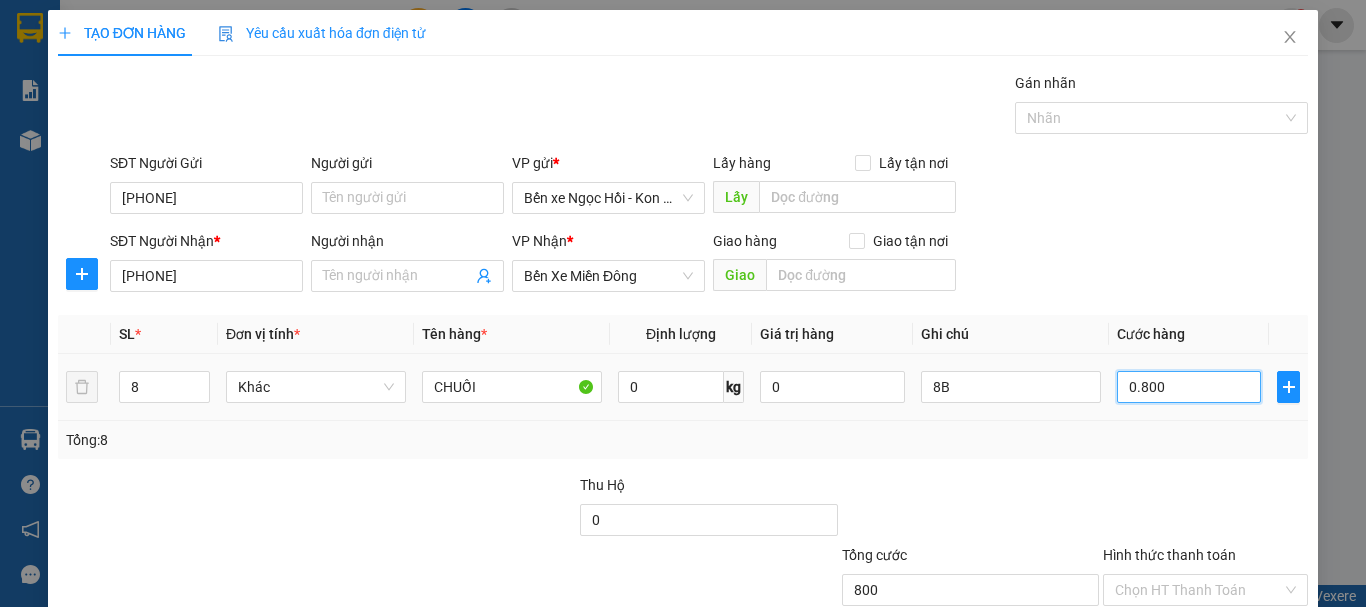 scroll, scrollTop: 133, scrollLeft: 0, axis: vertical 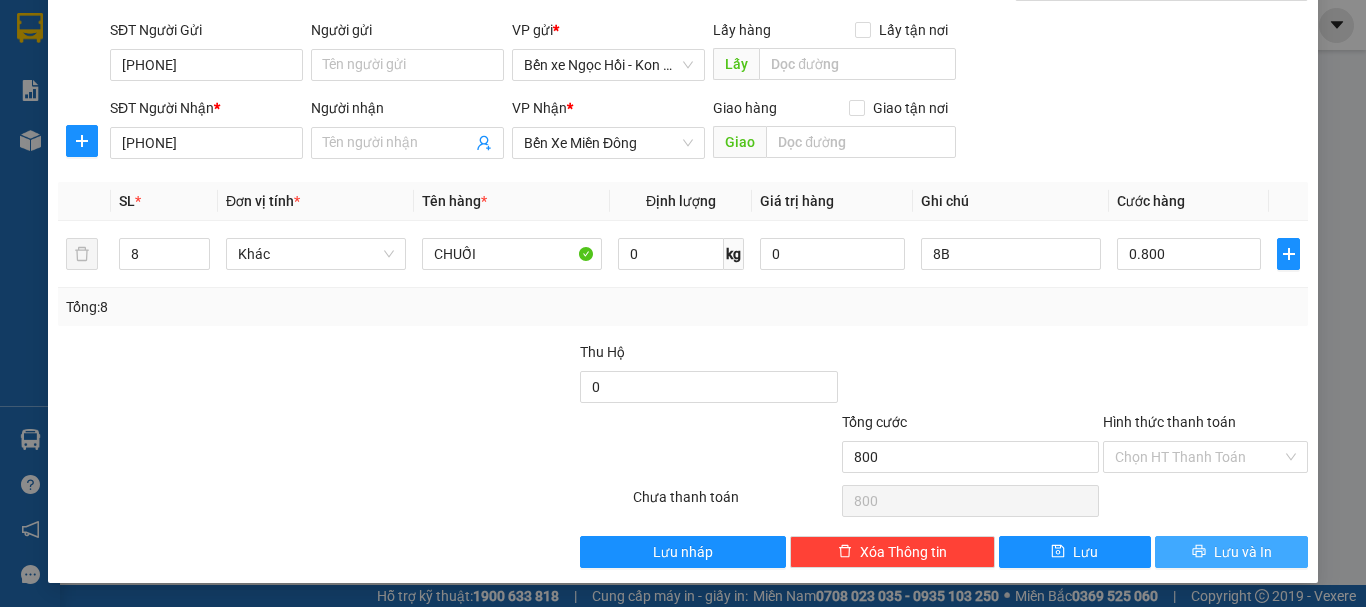 type on "800.000" 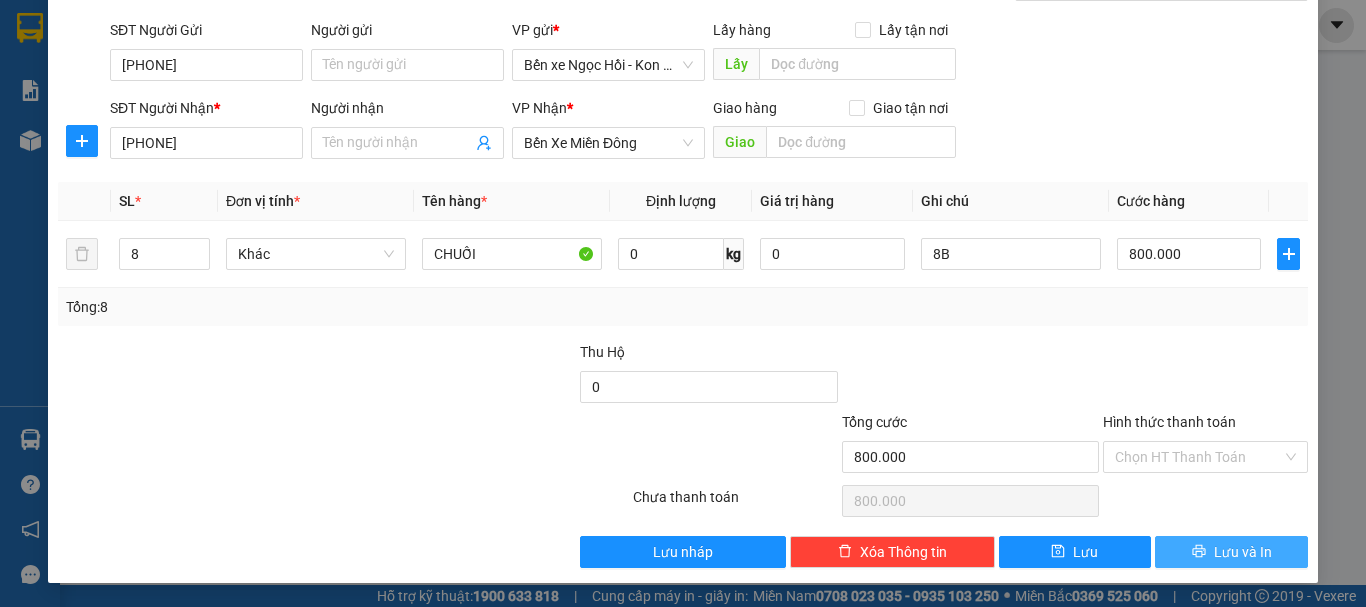 click on "Lưu và In" at bounding box center (1243, 552) 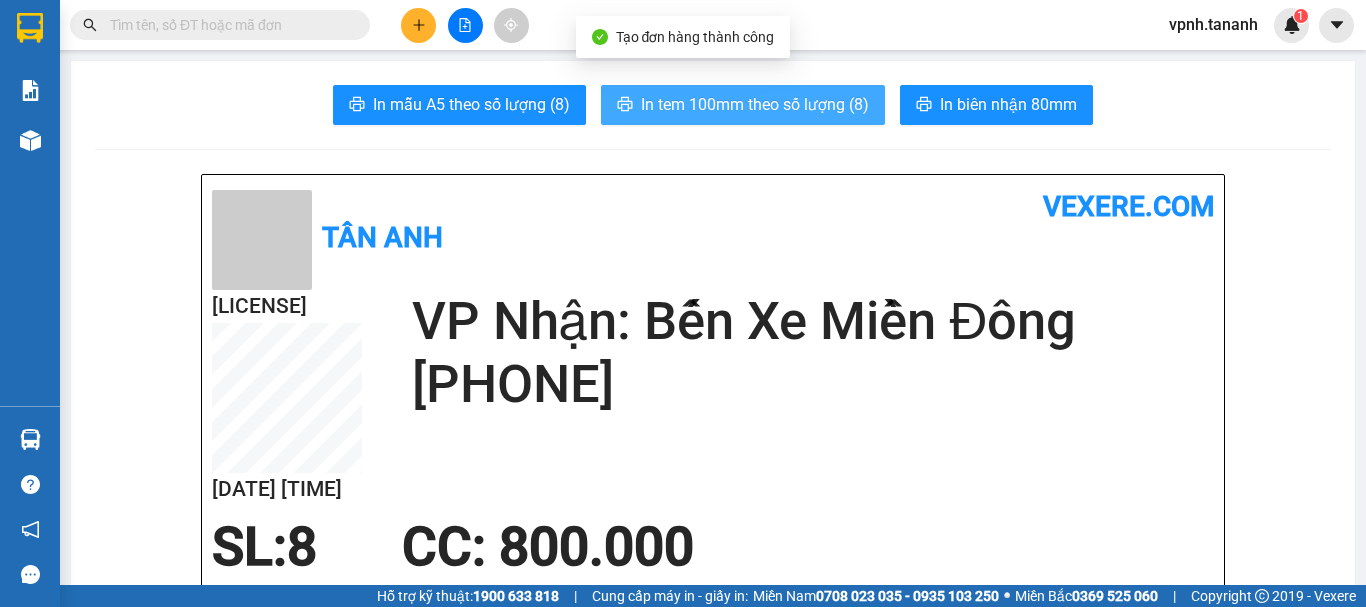 click on "In tem 100mm theo số lượng
(8)" at bounding box center [755, 104] 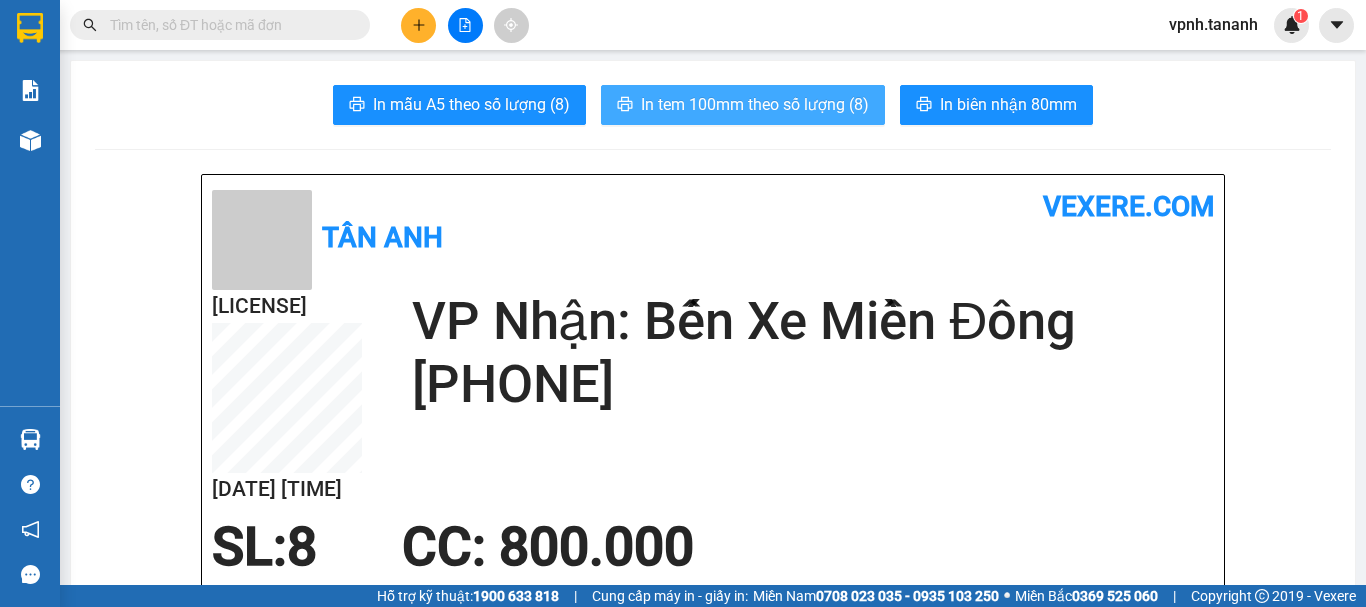 scroll, scrollTop: 0, scrollLeft: 0, axis: both 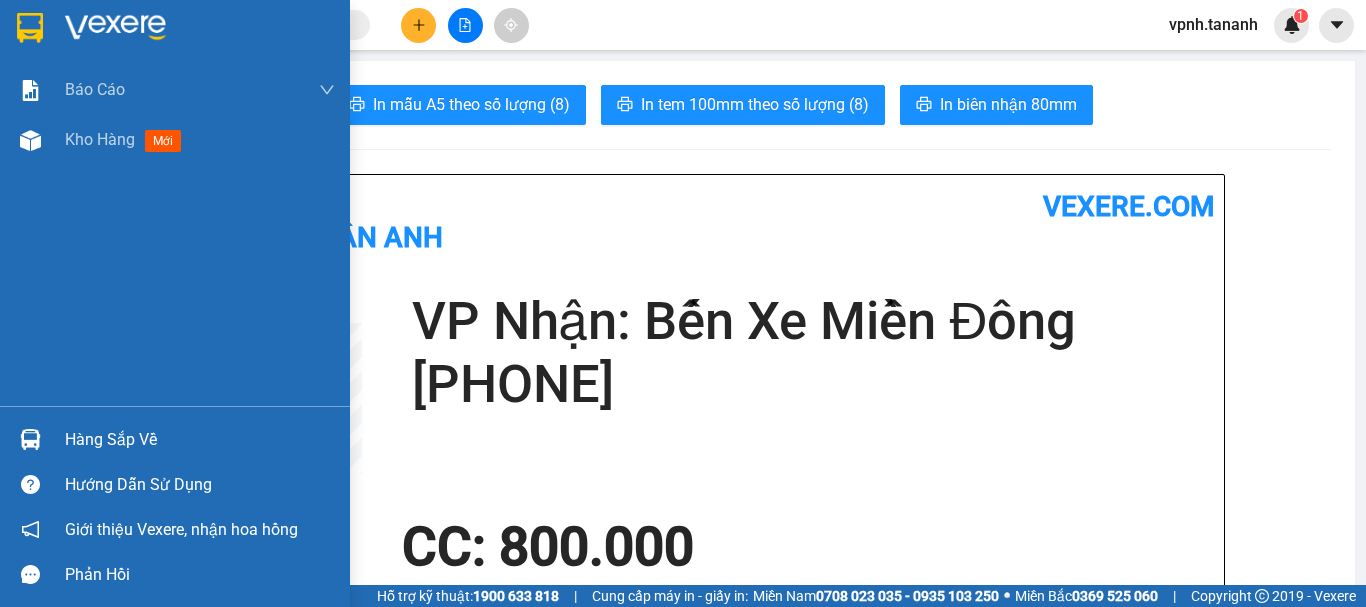 click at bounding box center (30, 28) 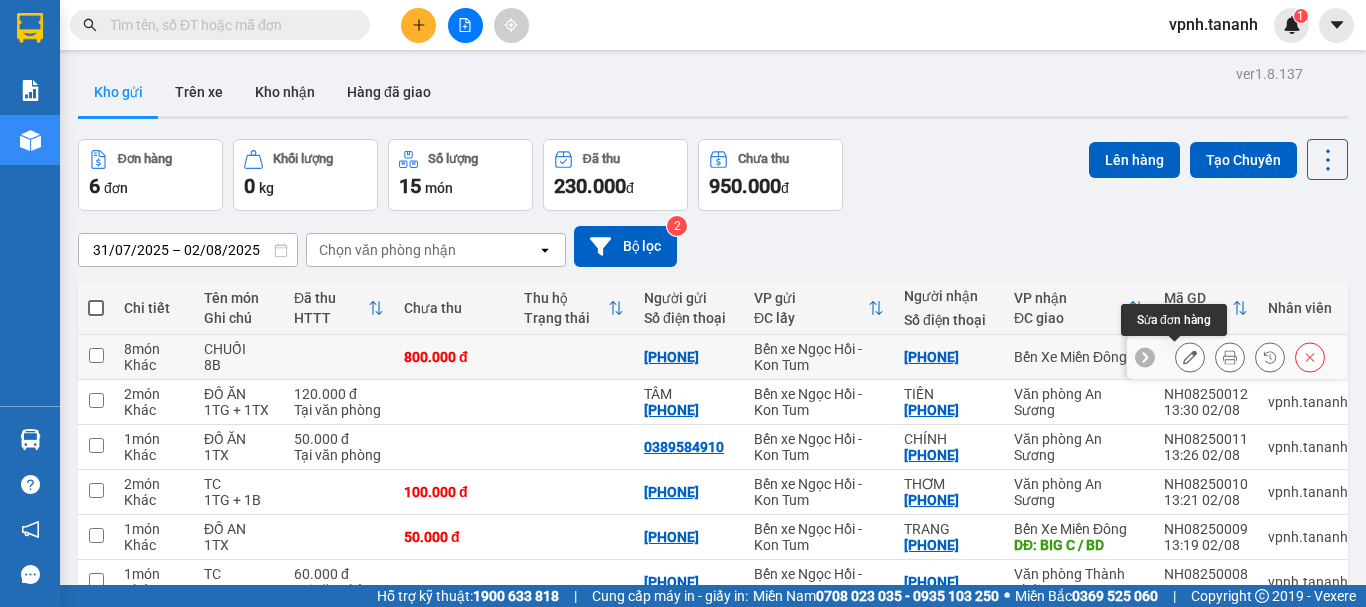 click 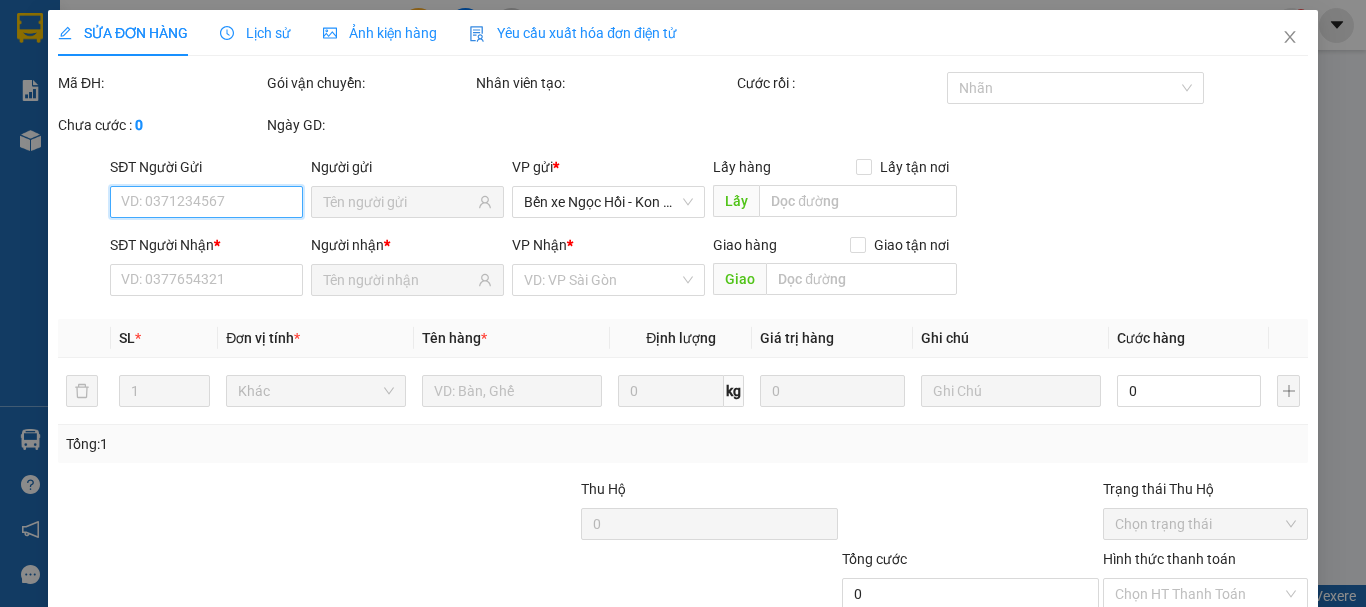 type on "[PHONE]" 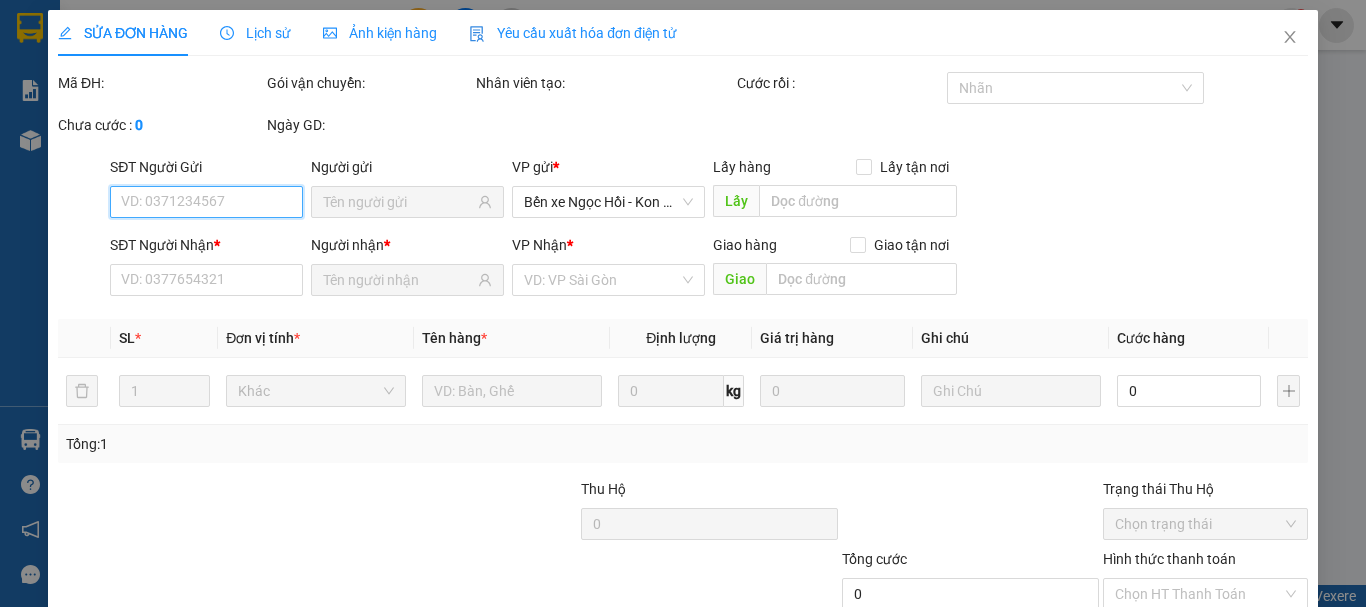 type on "800.000" 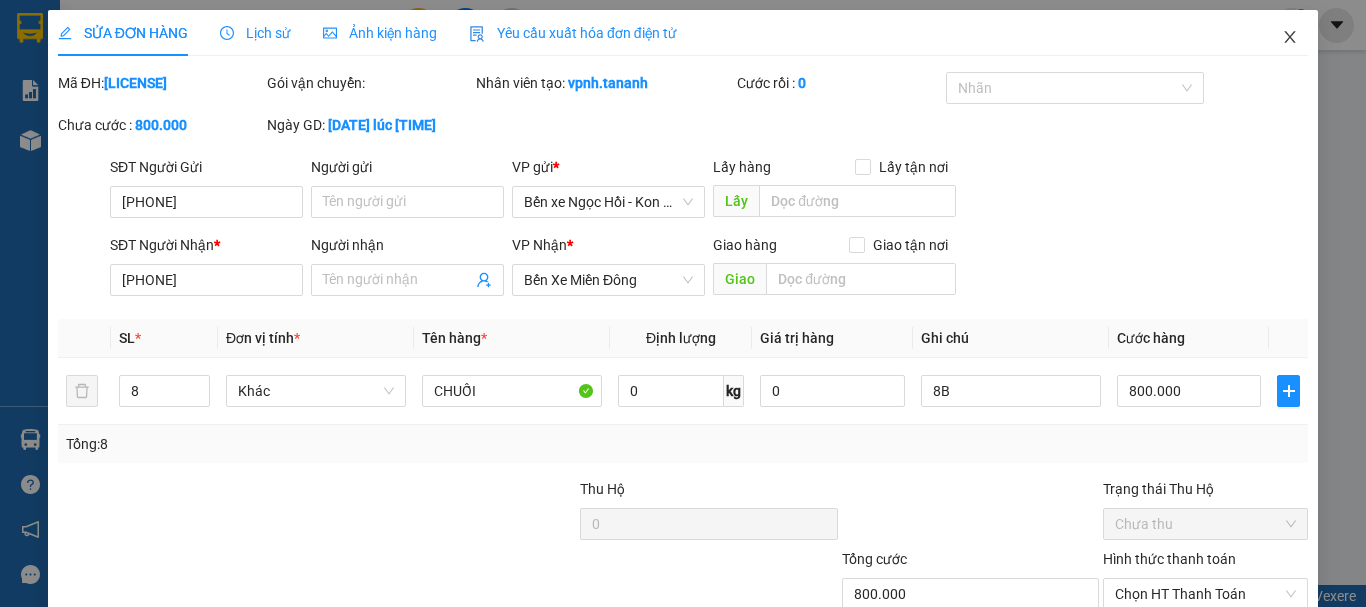 click 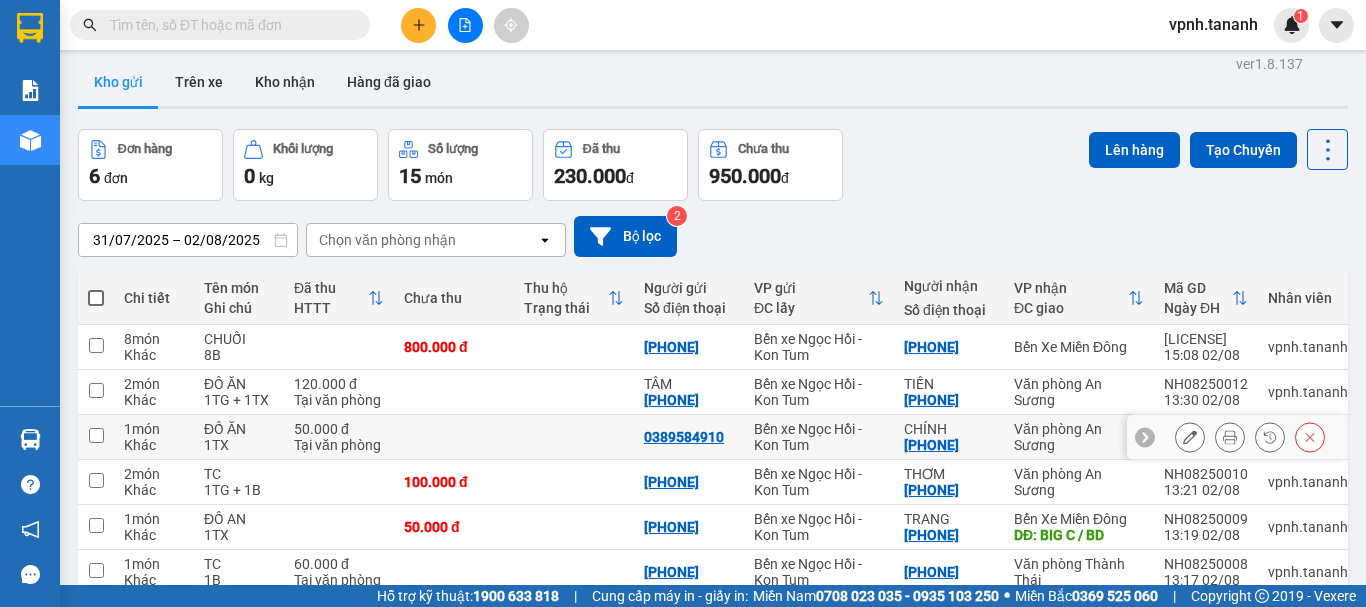 scroll, scrollTop: 110, scrollLeft: 0, axis: vertical 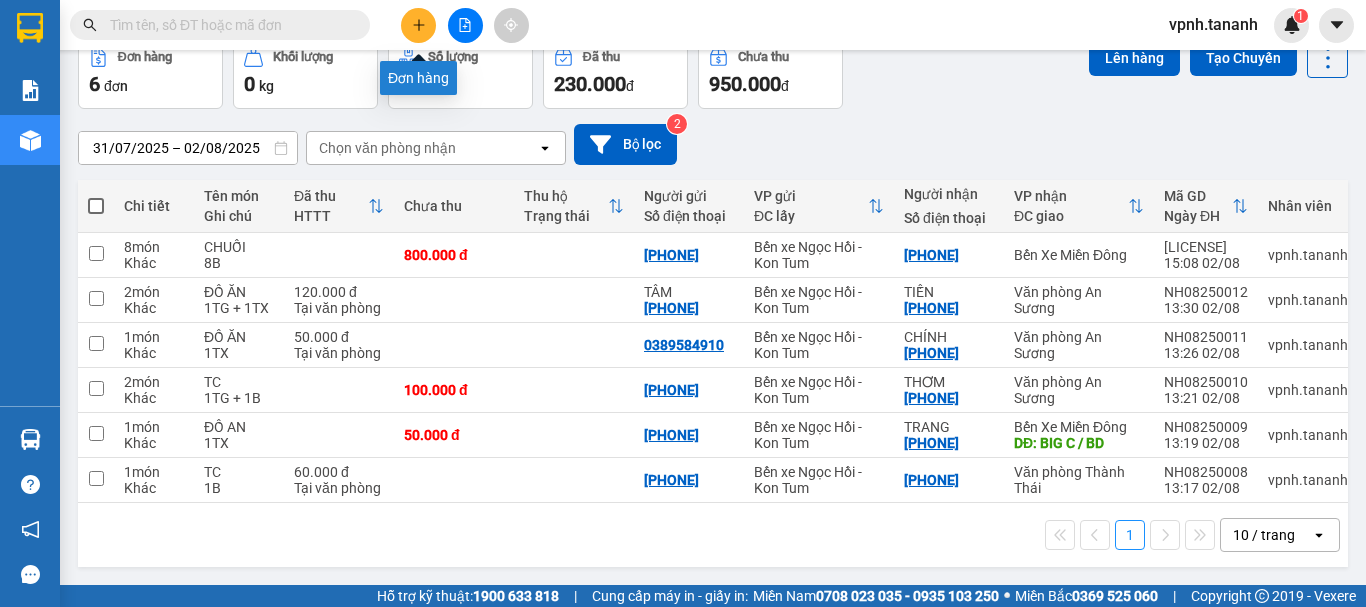 click at bounding box center [418, 25] 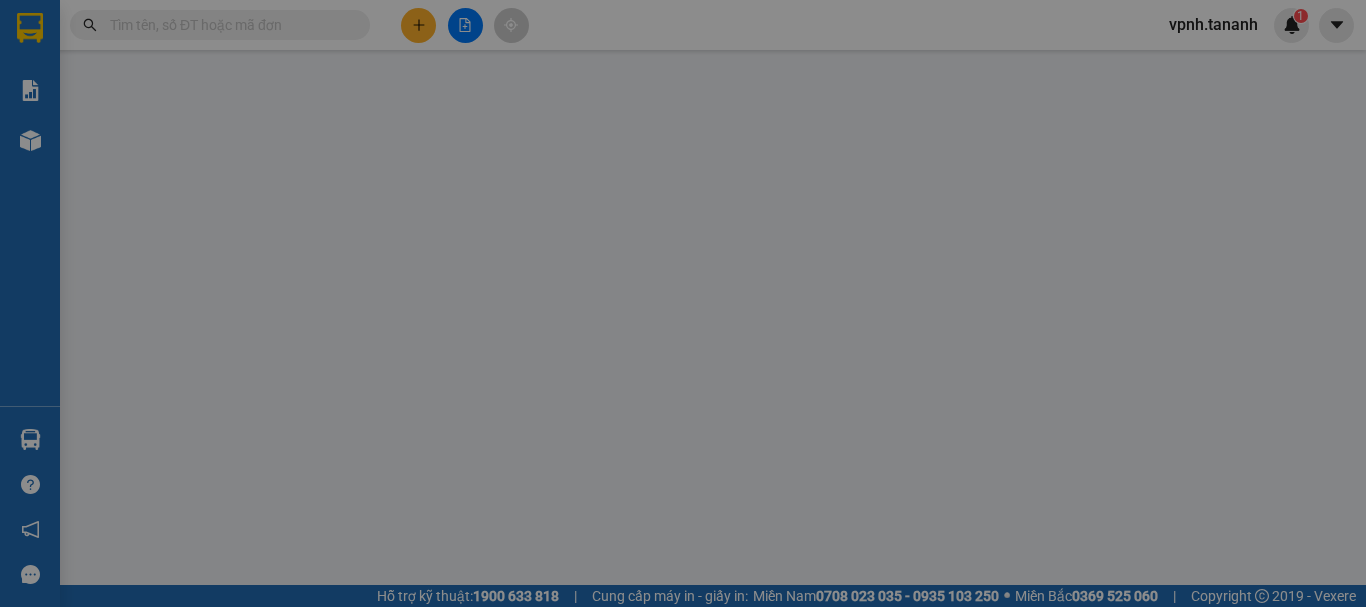 scroll, scrollTop: 0, scrollLeft: 0, axis: both 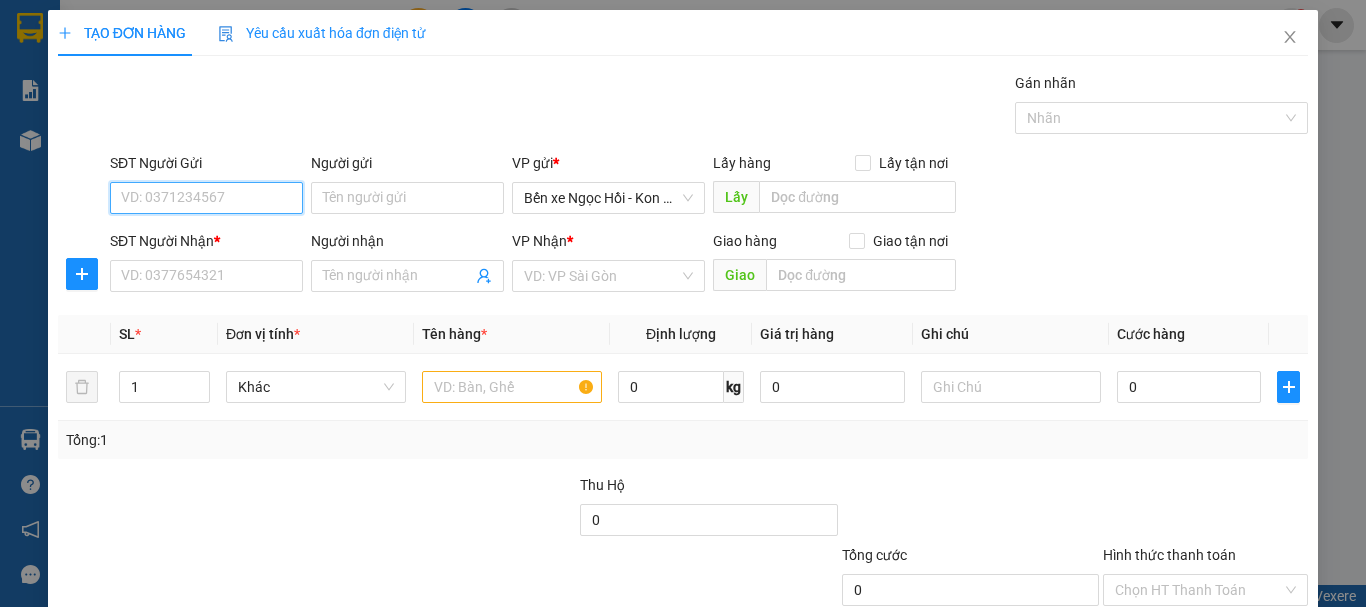 click on "SĐT Người Gửi" at bounding box center (206, 198) 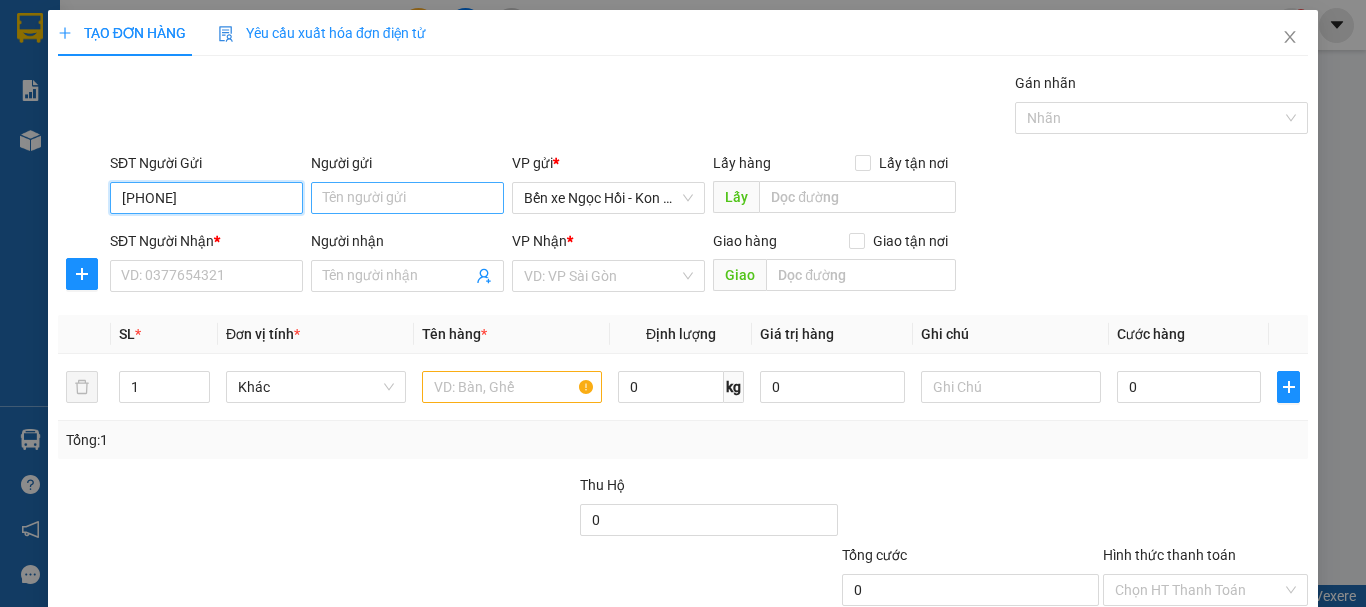 type on "[PHONE]" 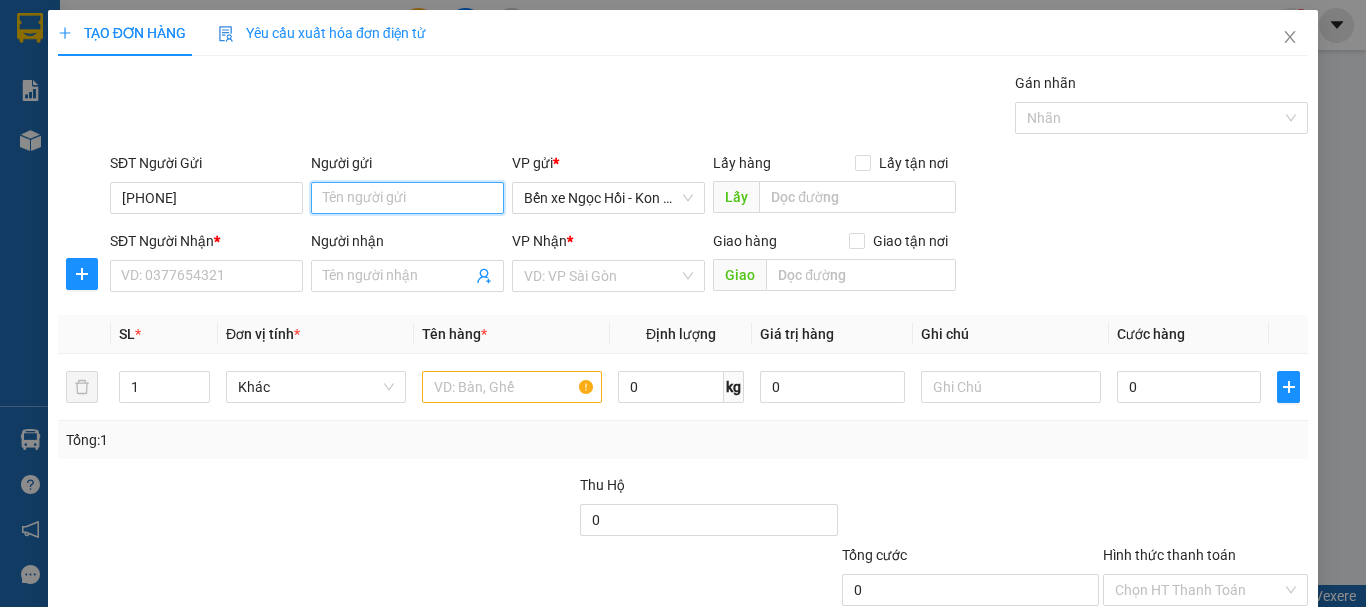 click on "Người gửi" at bounding box center [407, 198] 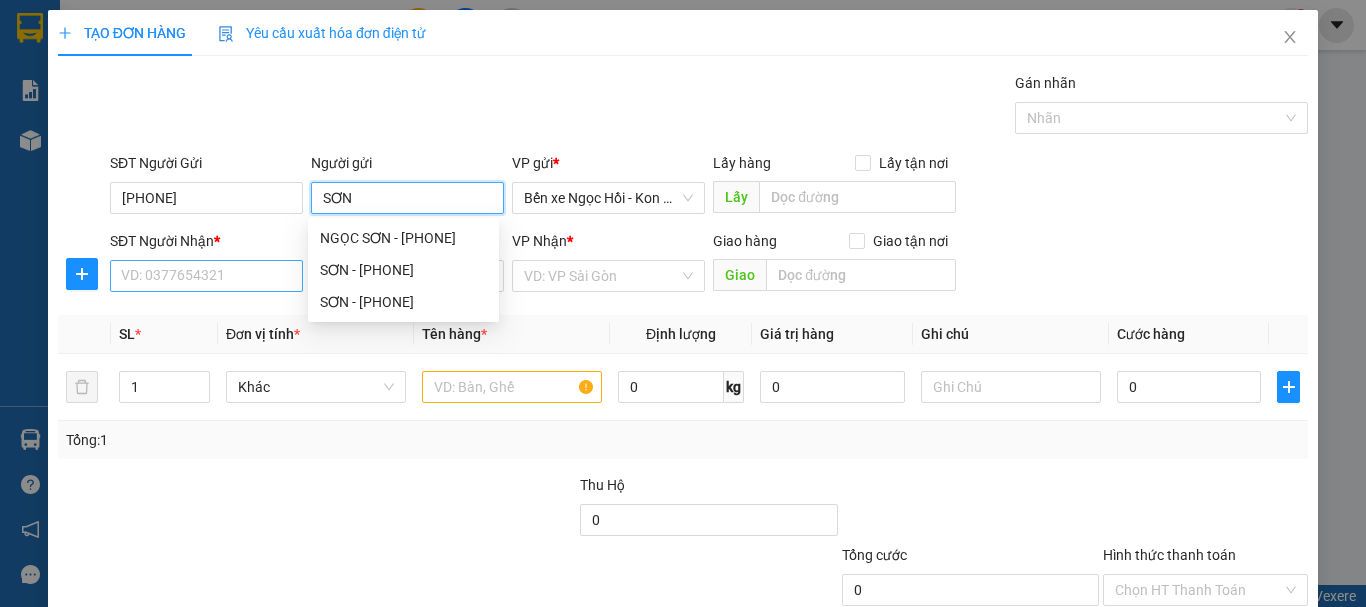 type on "SƠN" 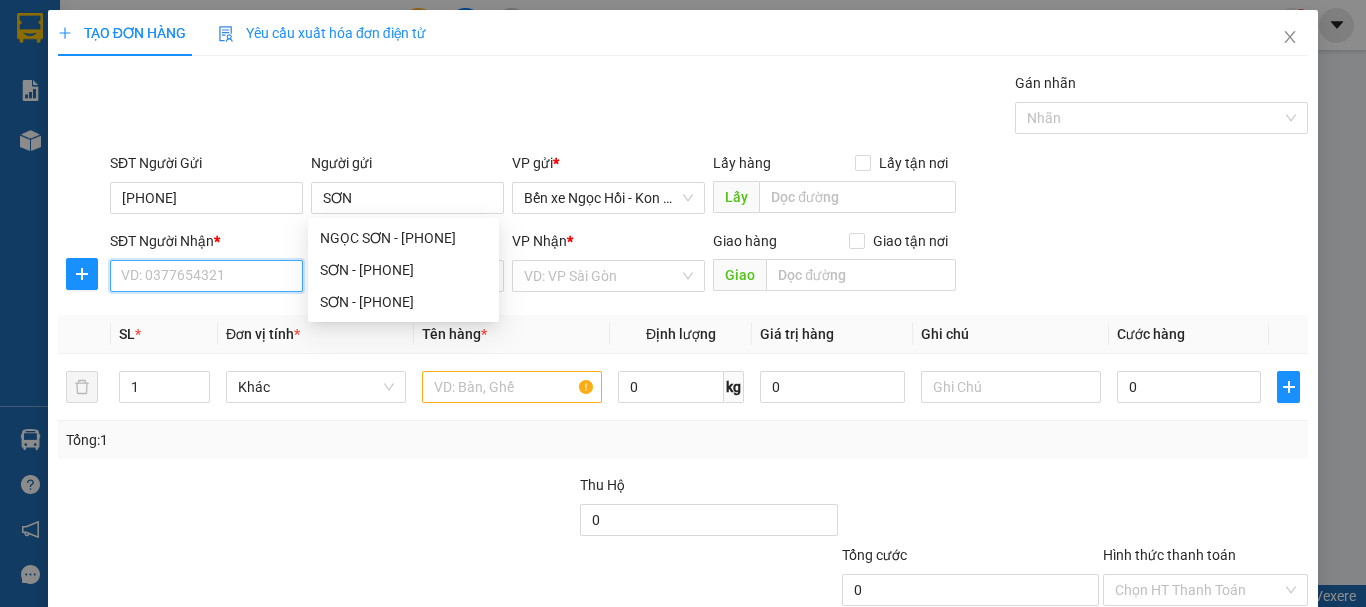 click on "SĐT Người Nhận  *" at bounding box center [206, 276] 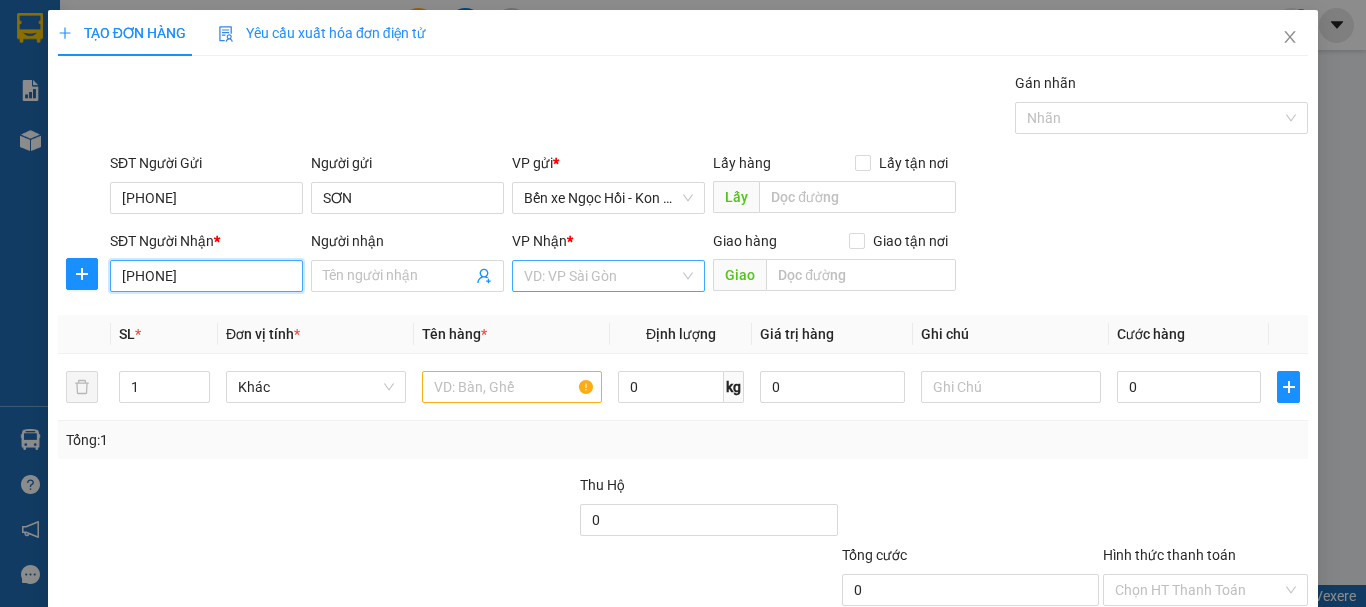 type on "[PHONE]" 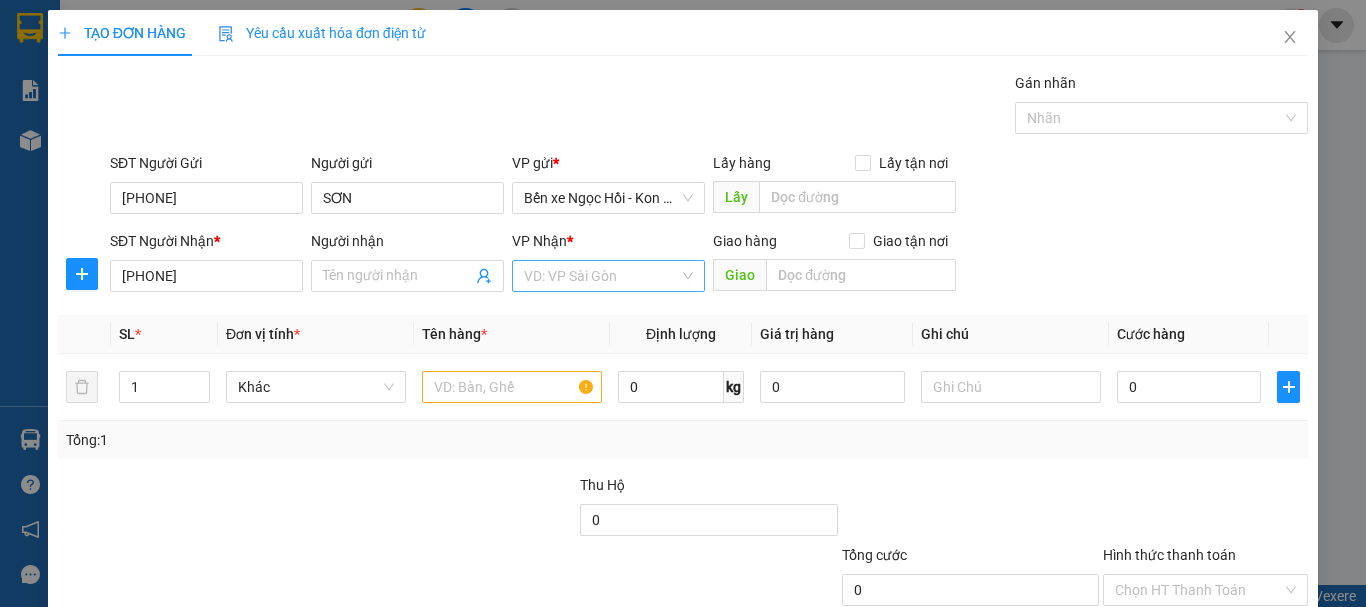 click at bounding box center [601, 276] 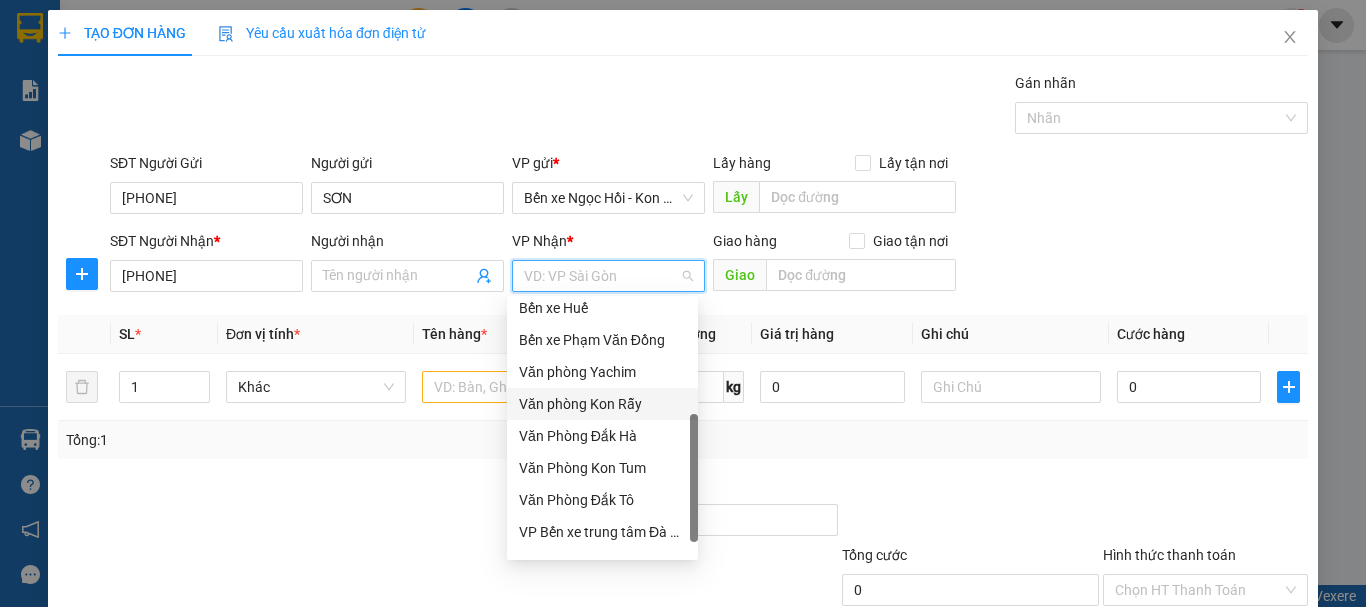 scroll, scrollTop: 224, scrollLeft: 0, axis: vertical 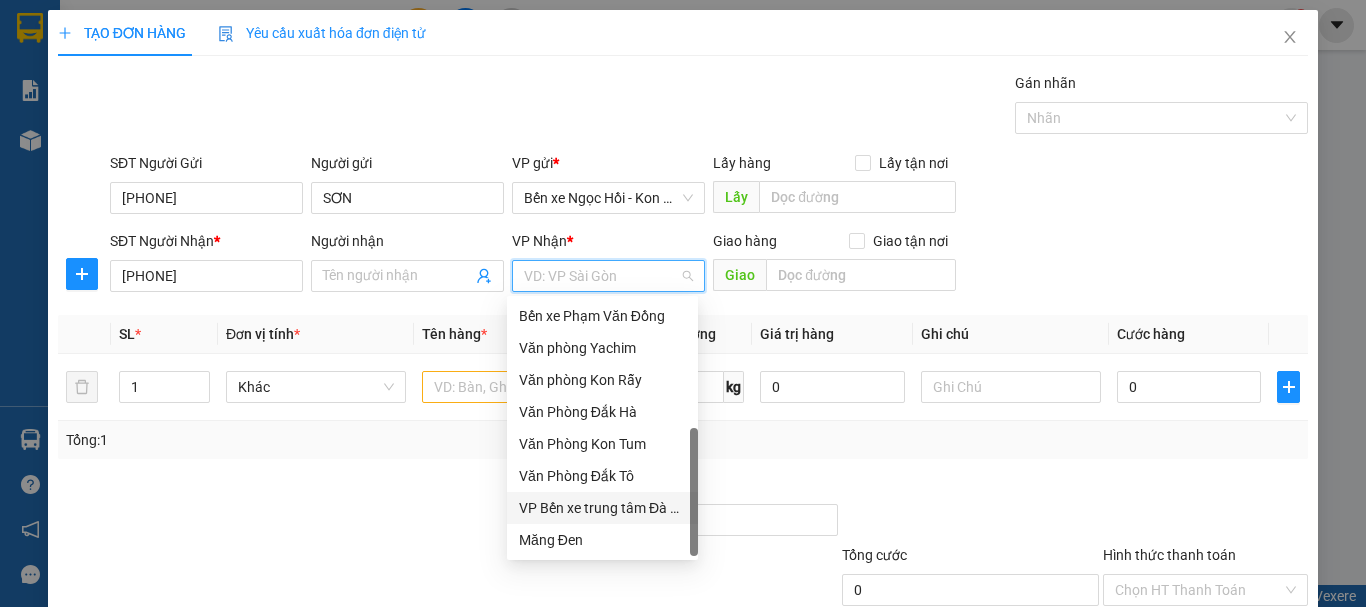 click on "VP Bến xe trung tâm Đà Nẵng" at bounding box center (602, 508) 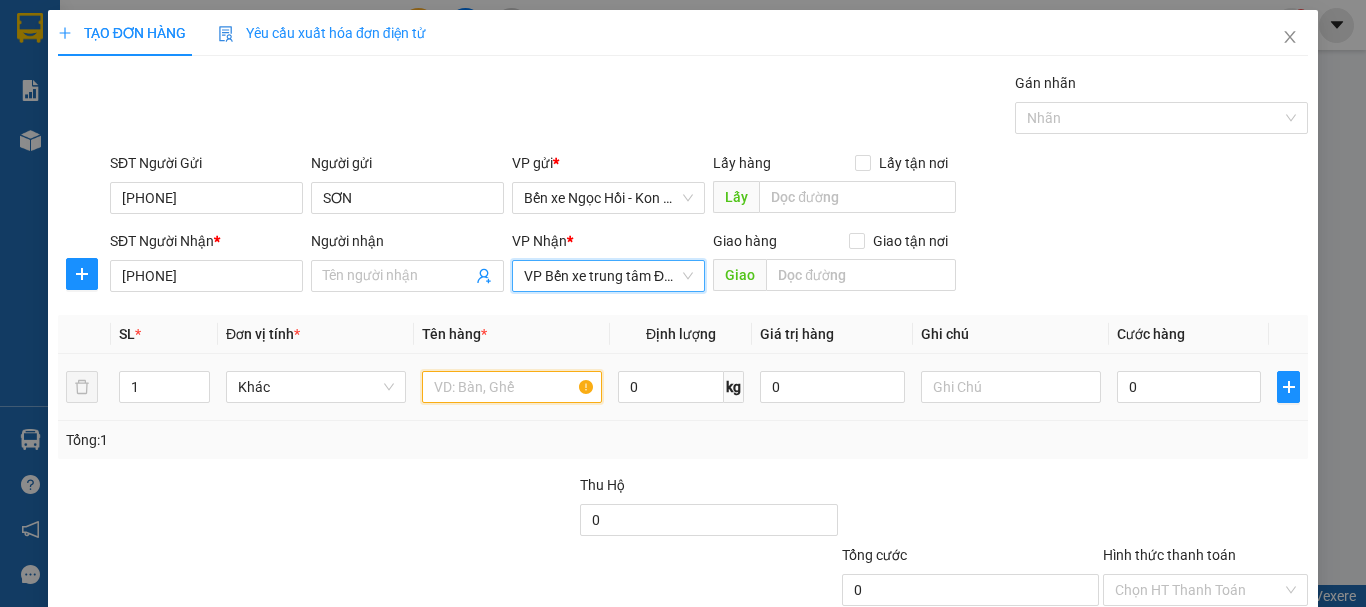 click at bounding box center [512, 387] 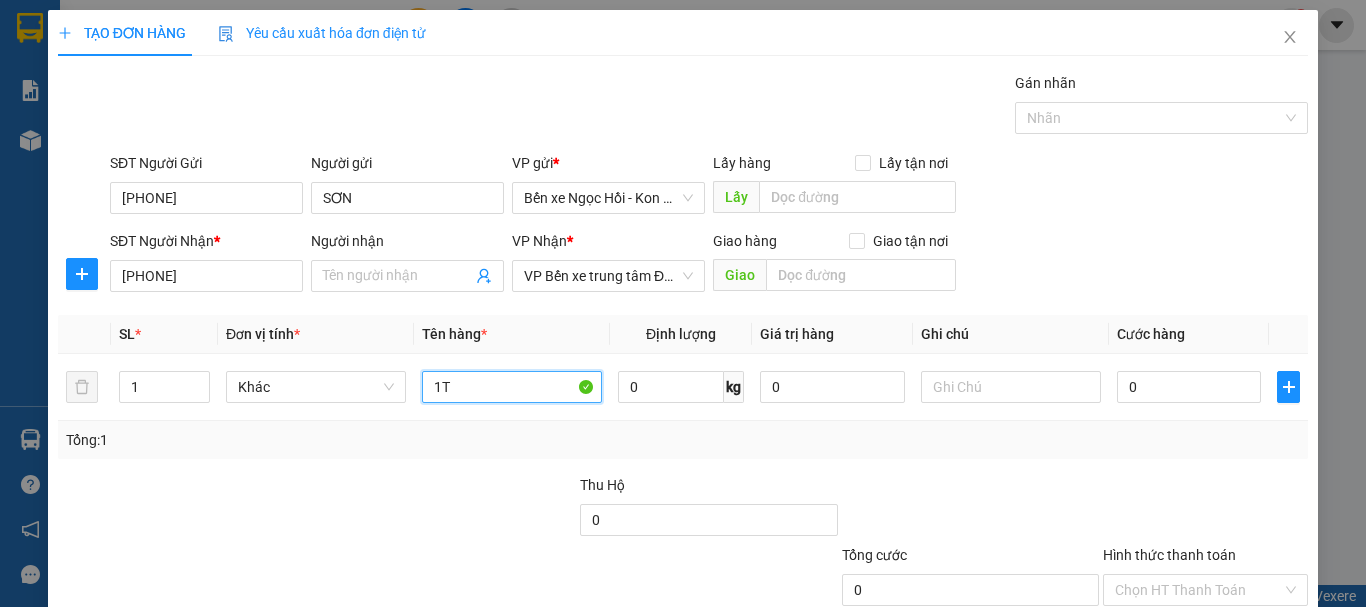 type on "1" 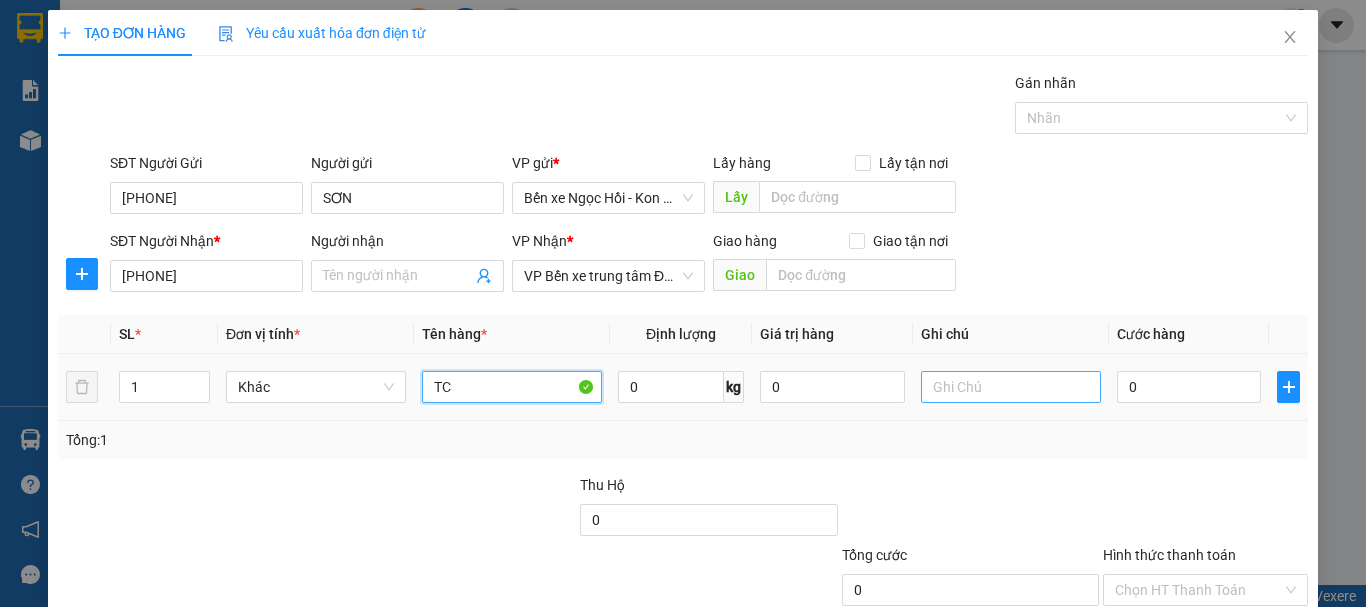 type on "TC" 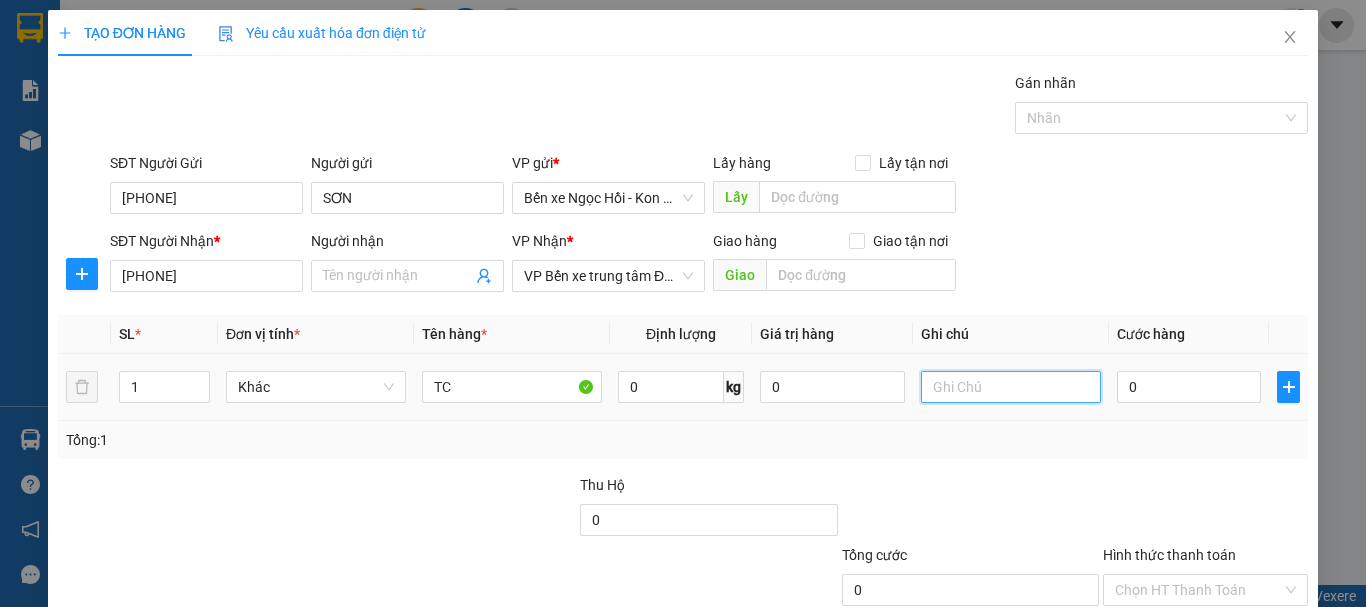 click at bounding box center (1011, 387) 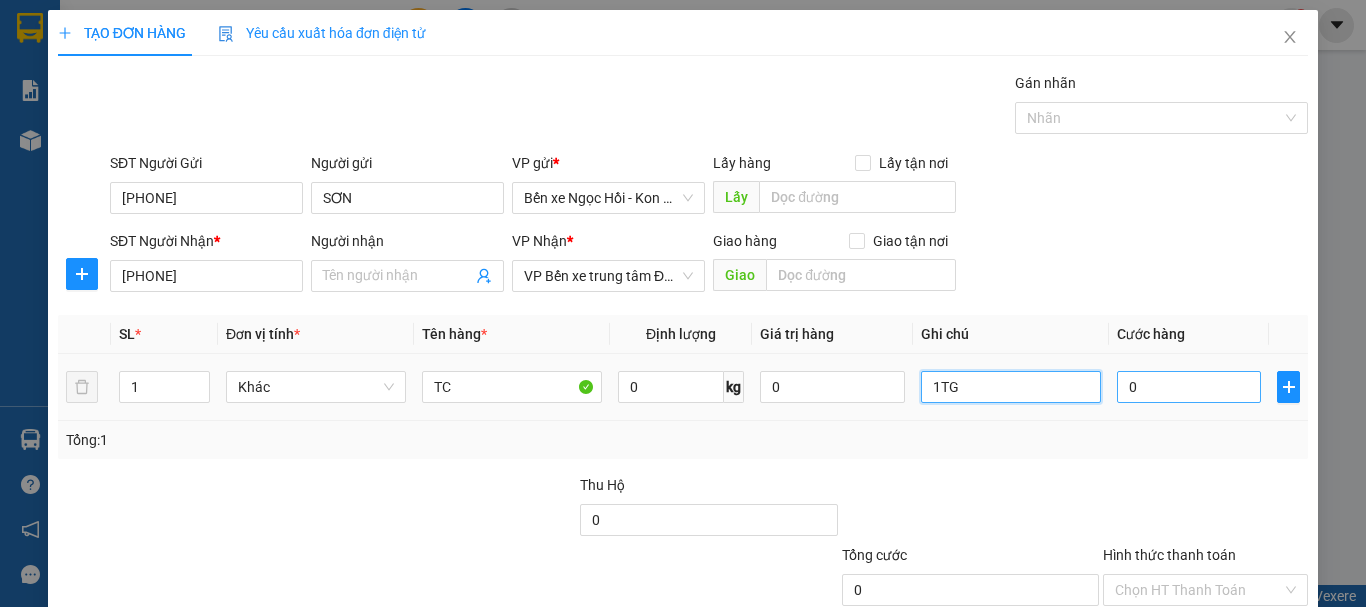 type on "1TG" 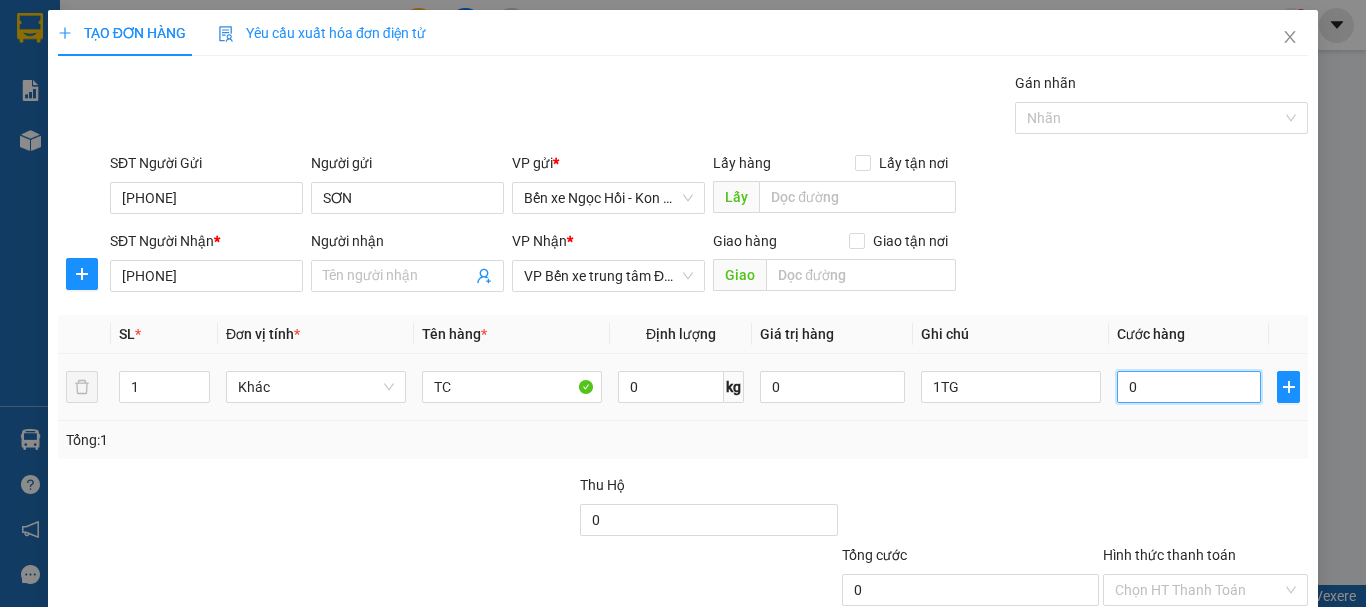 click on "0" at bounding box center [1189, 387] 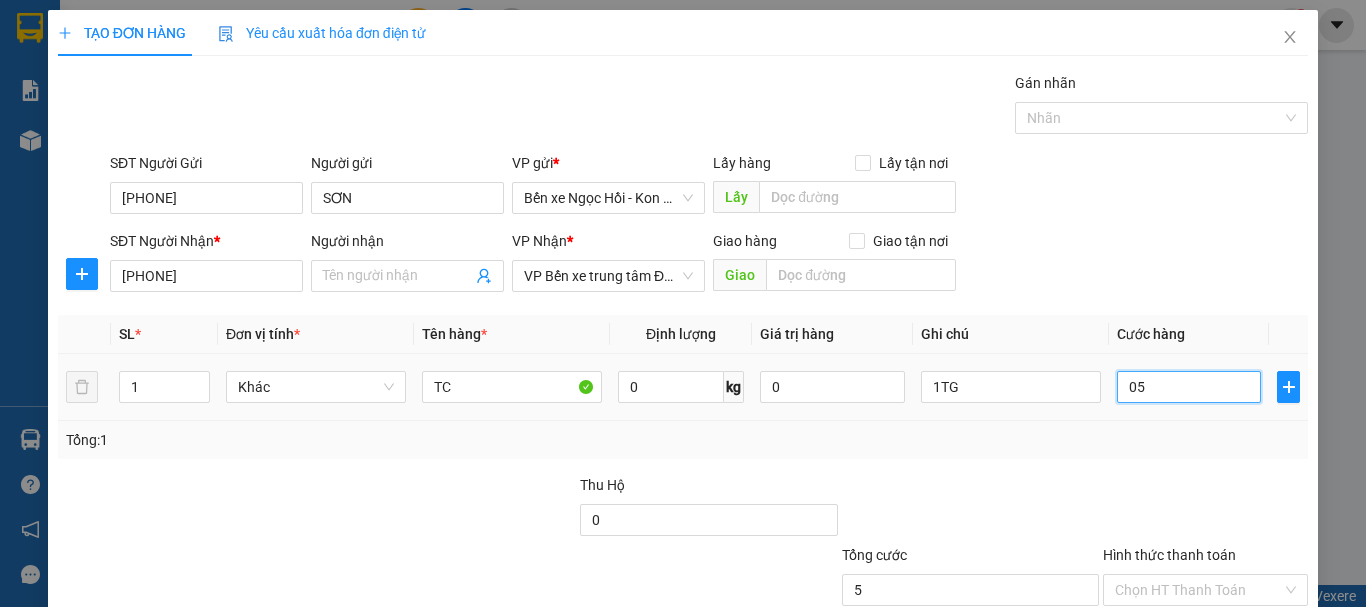 type on "050" 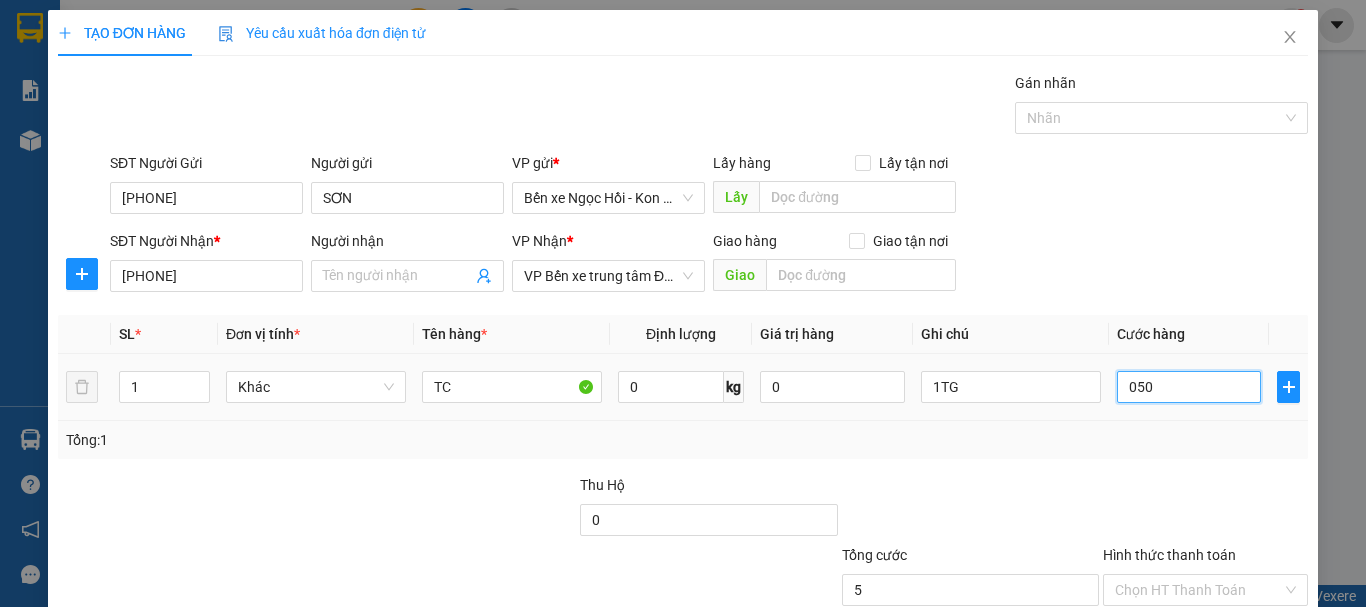 type on "50" 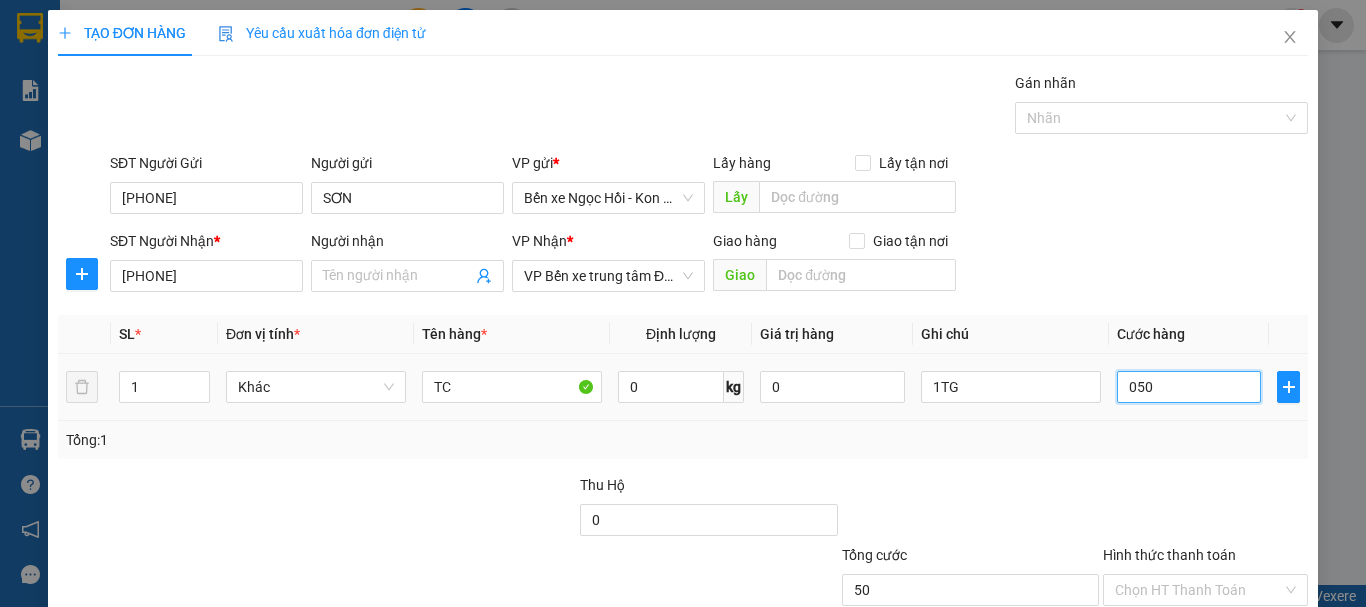 scroll, scrollTop: 100, scrollLeft: 0, axis: vertical 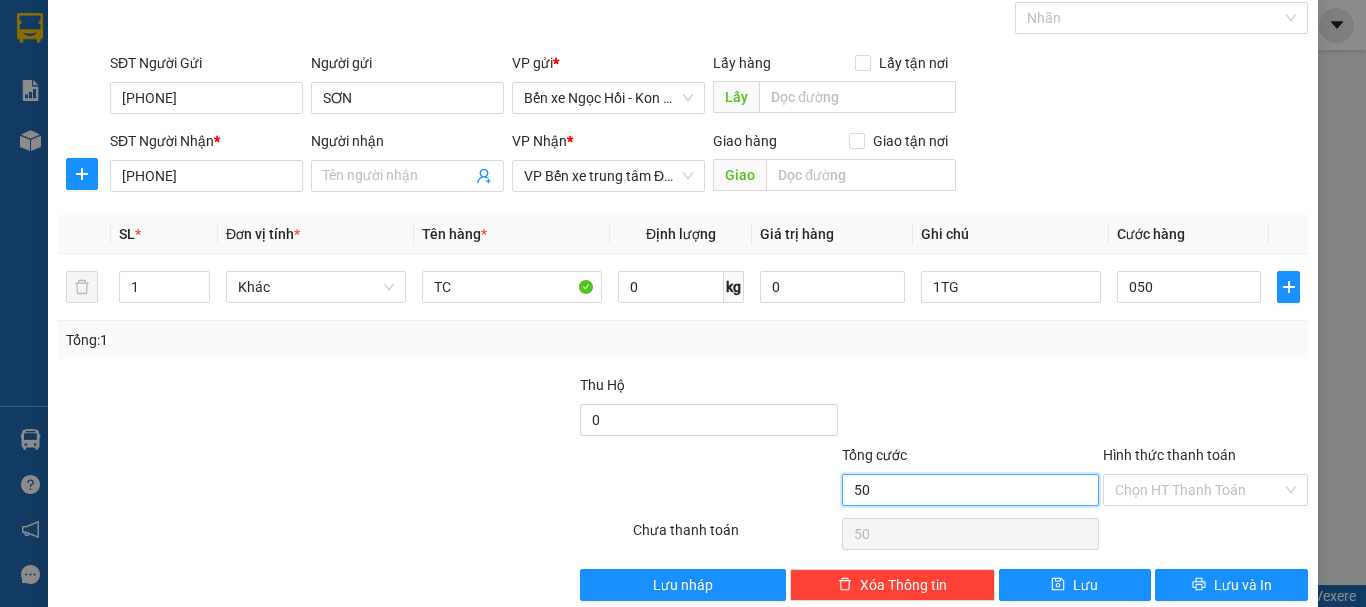 type on "50.000" 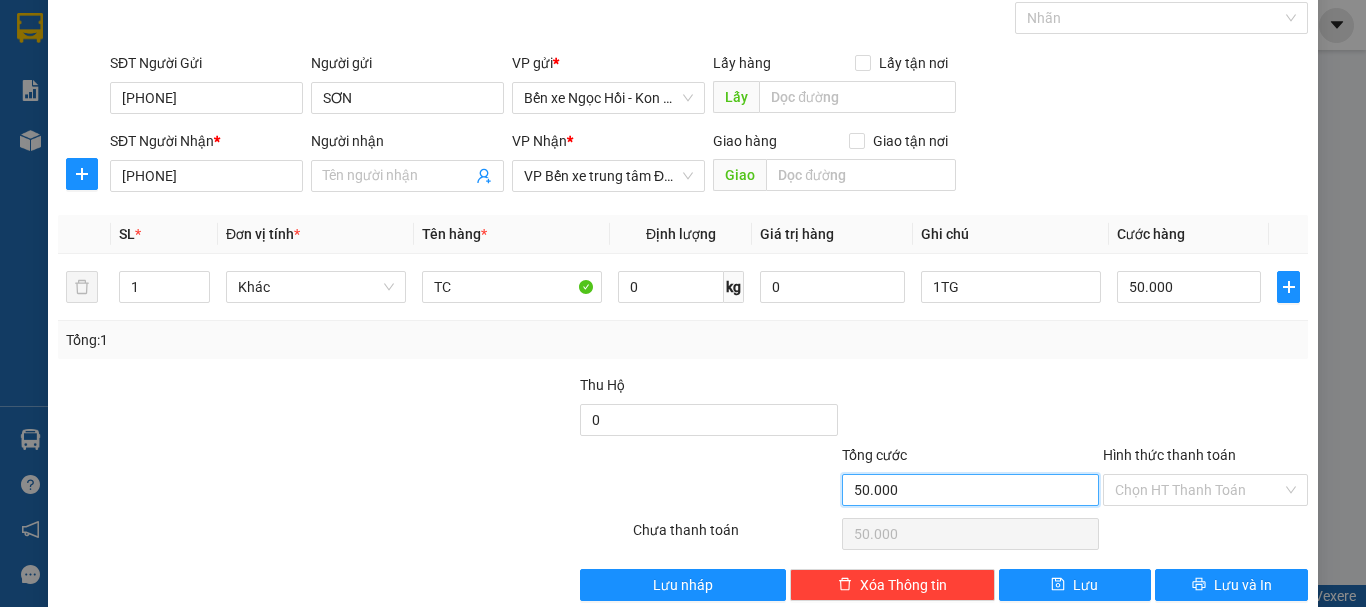 click on "50.000" at bounding box center [970, 490] 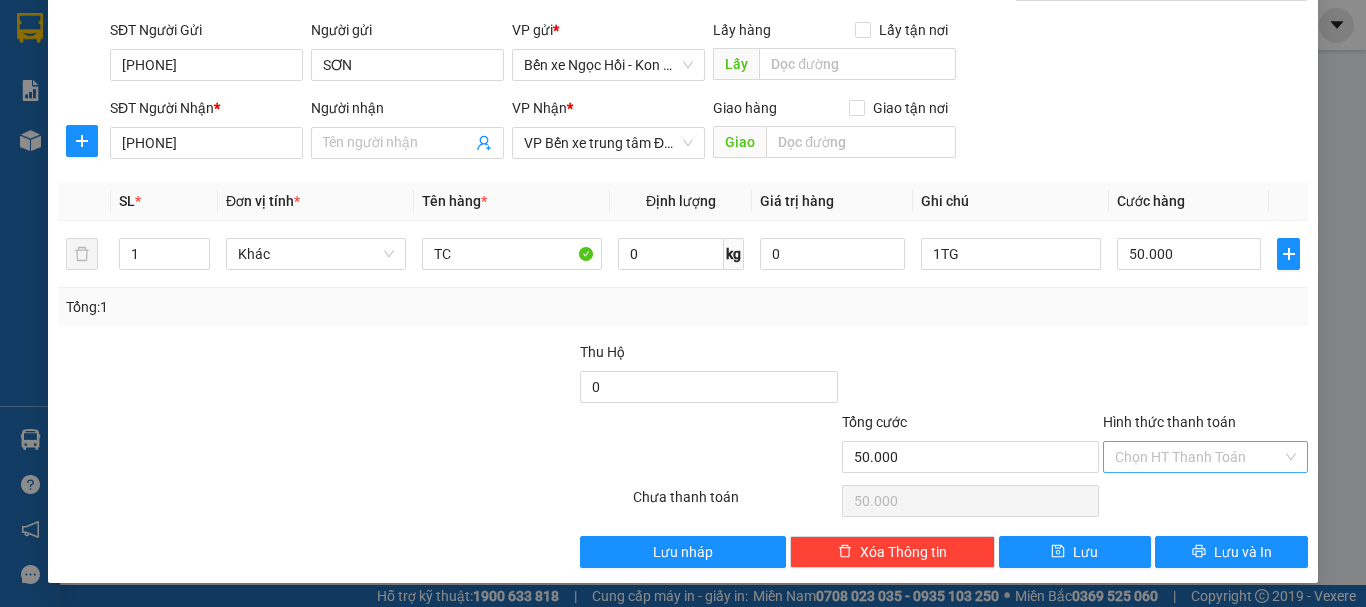 click on "Hình thức thanh toán" at bounding box center (1198, 457) 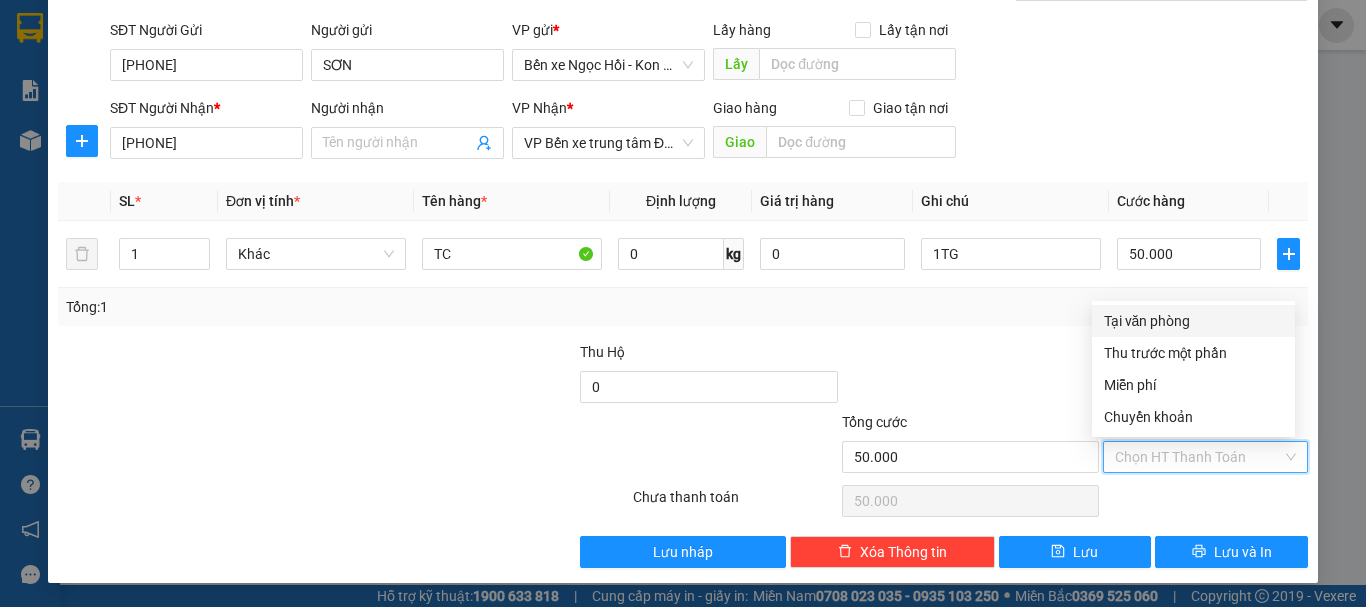 click on "Tại văn phòng" at bounding box center (1193, 321) 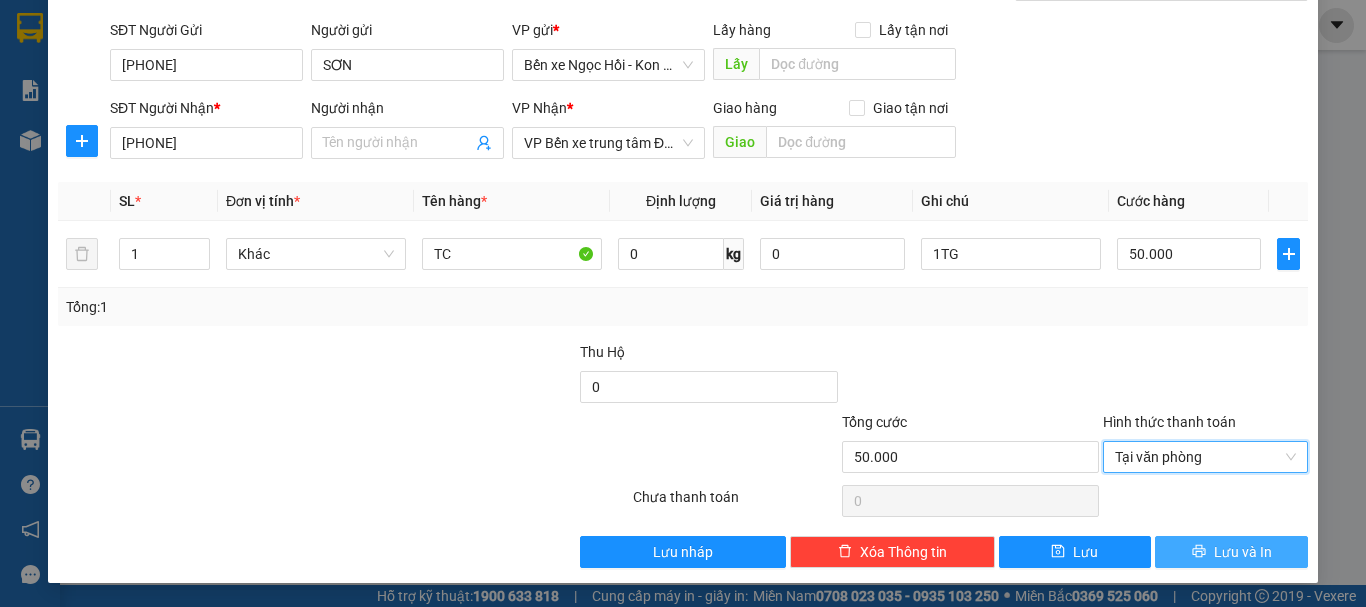 click on "Lưu và In" at bounding box center (1243, 552) 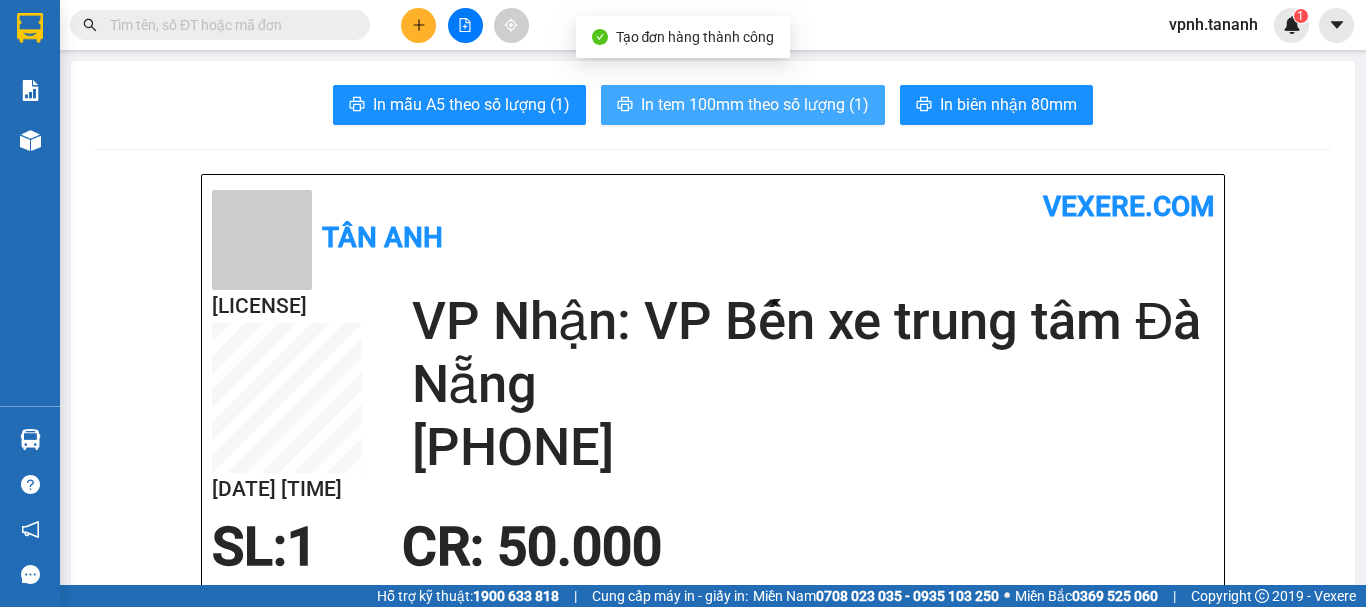click on "In tem 100mm theo số lượng
(1)" at bounding box center (755, 104) 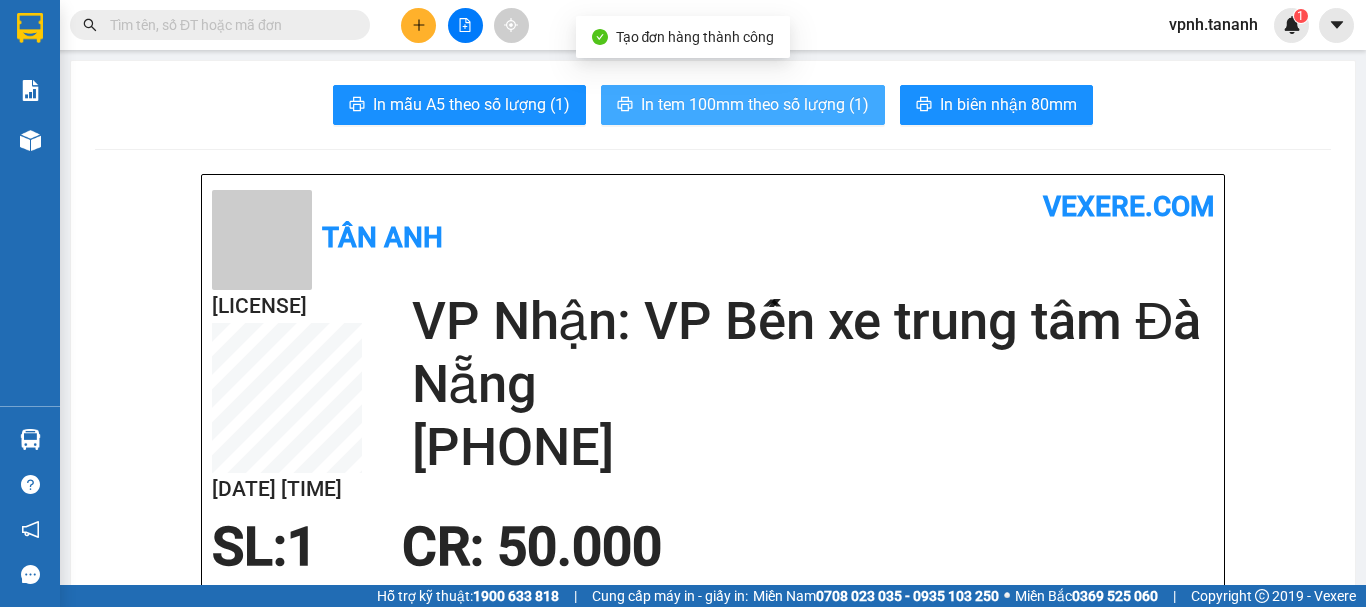 scroll, scrollTop: 0, scrollLeft: 0, axis: both 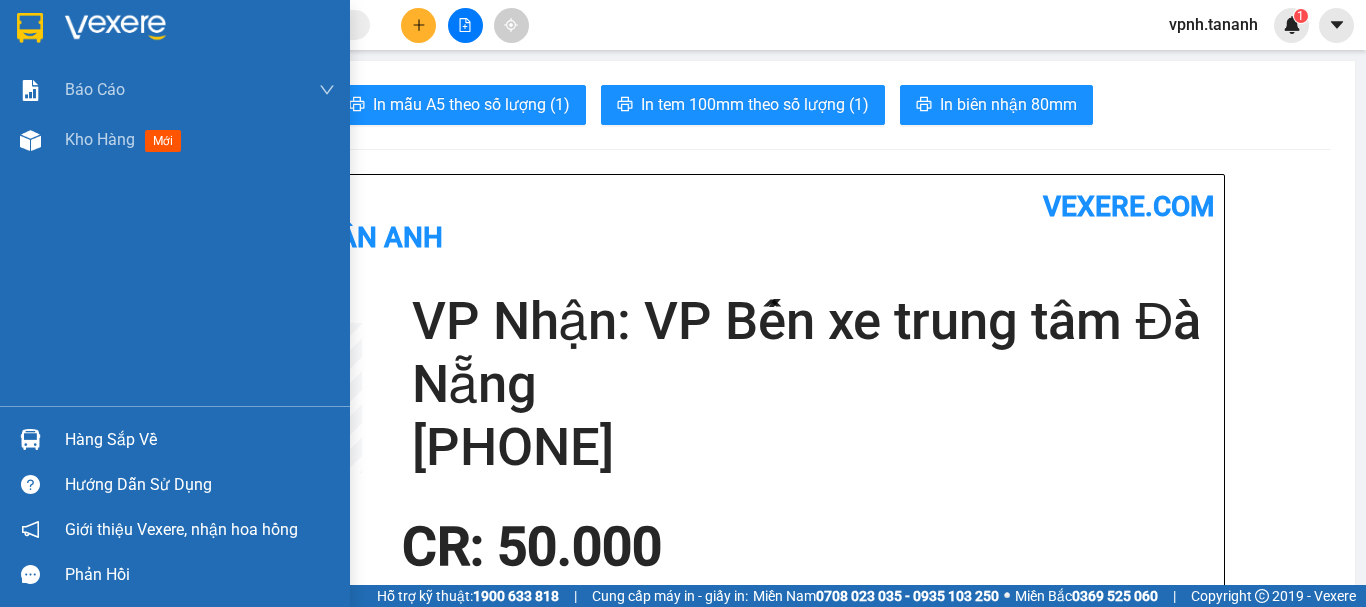 click at bounding box center (30, 28) 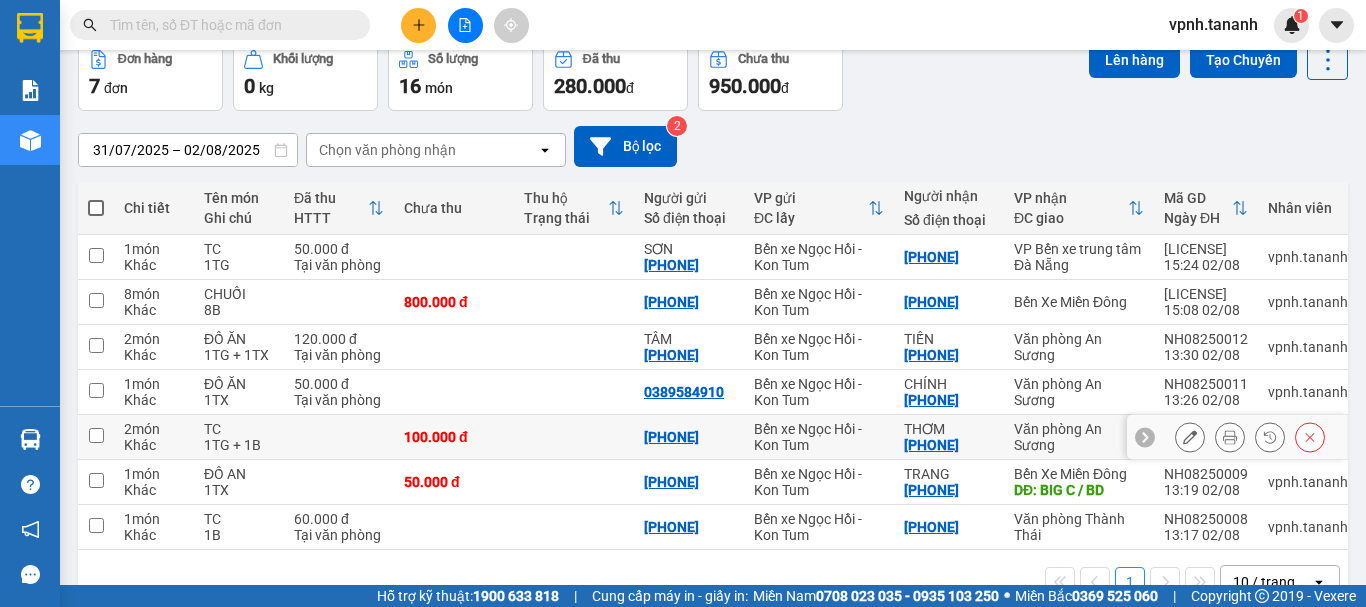 scroll, scrollTop: 155, scrollLeft: 0, axis: vertical 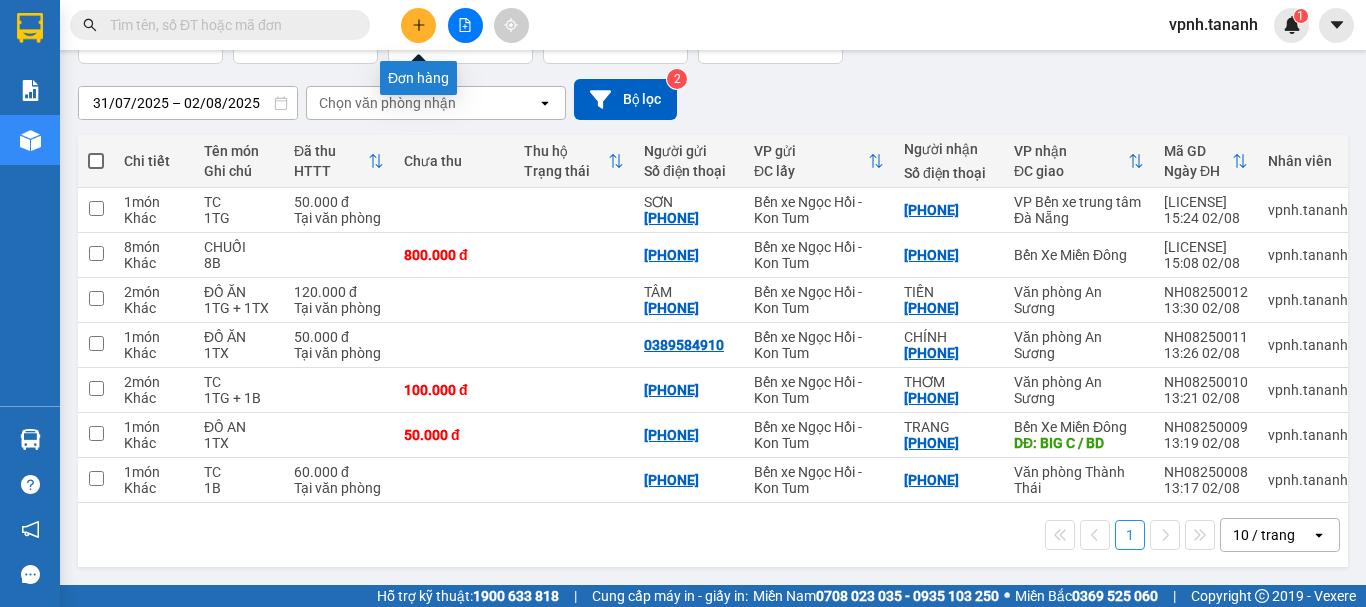 click 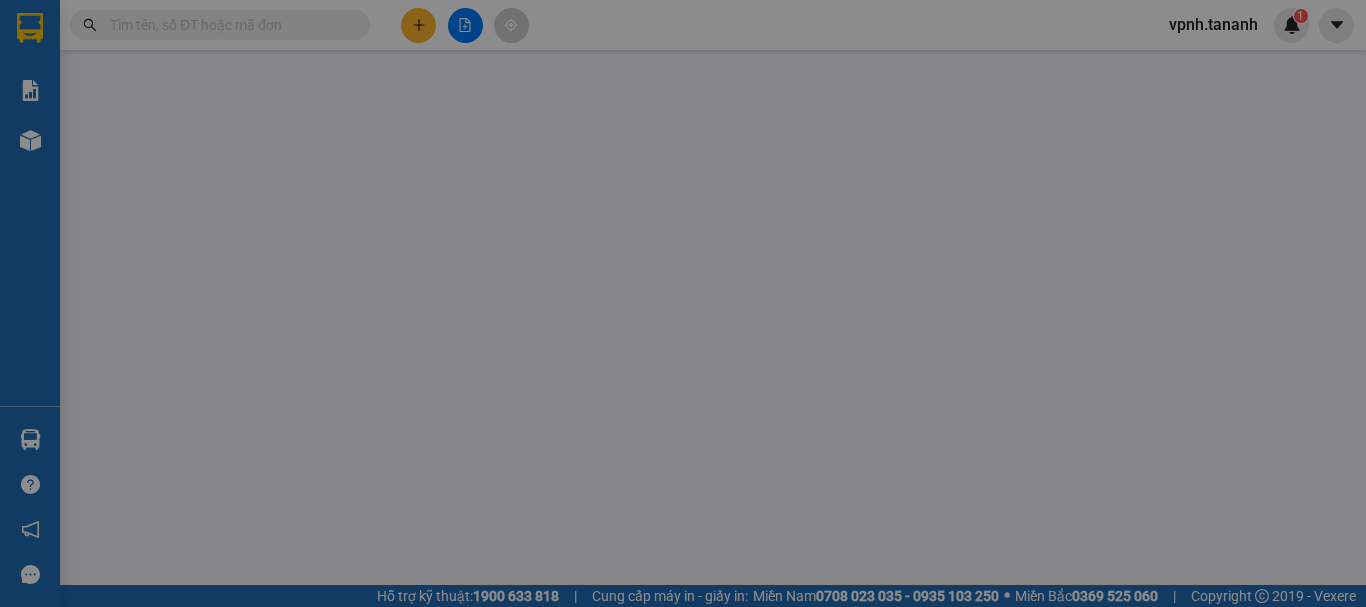 scroll, scrollTop: 0, scrollLeft: 0, axis: both 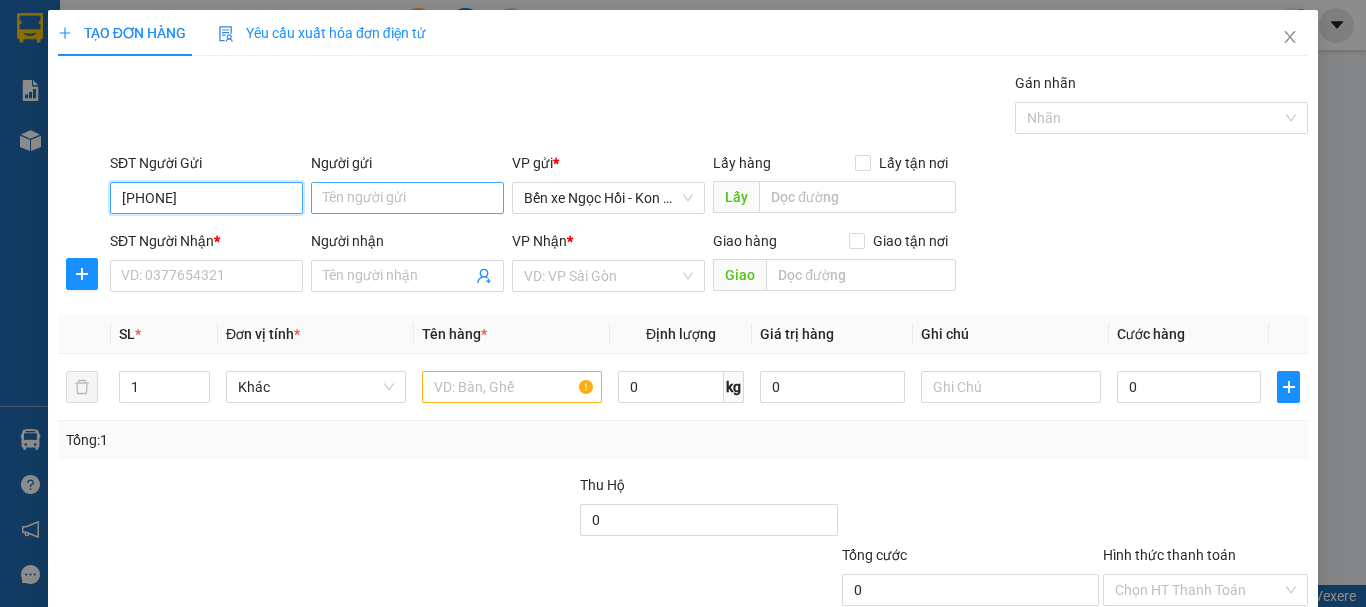 type on "[PHONE]" 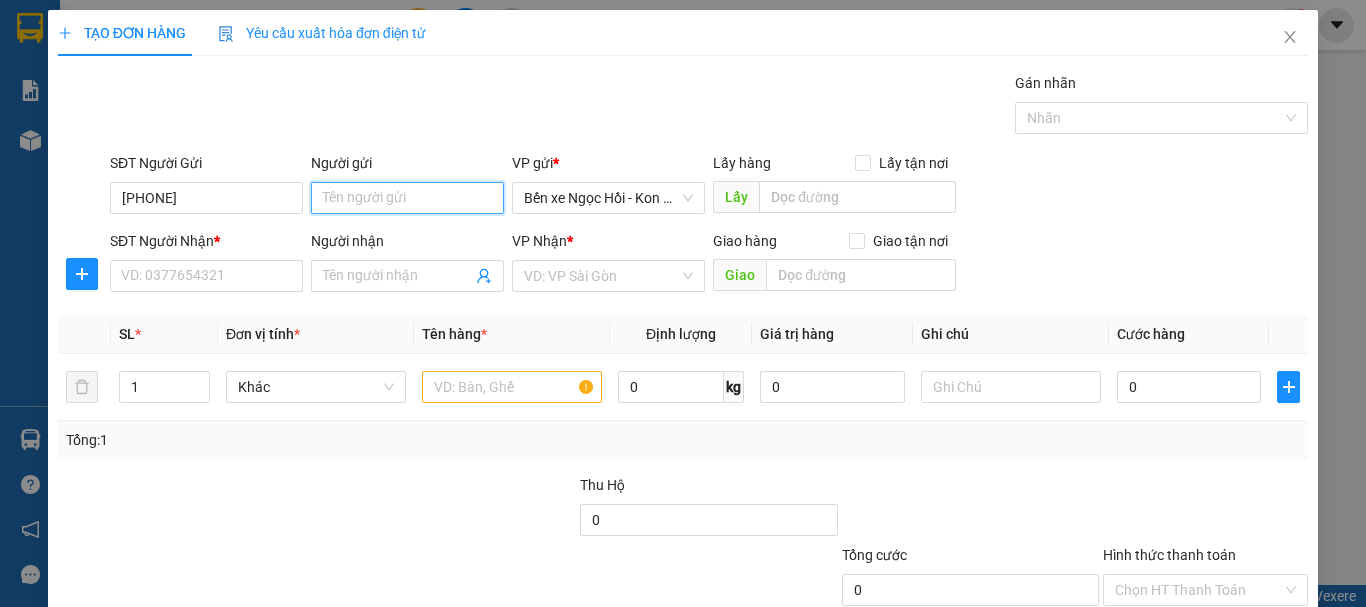 click on "Người gửi" at bounding box center [407, 198] 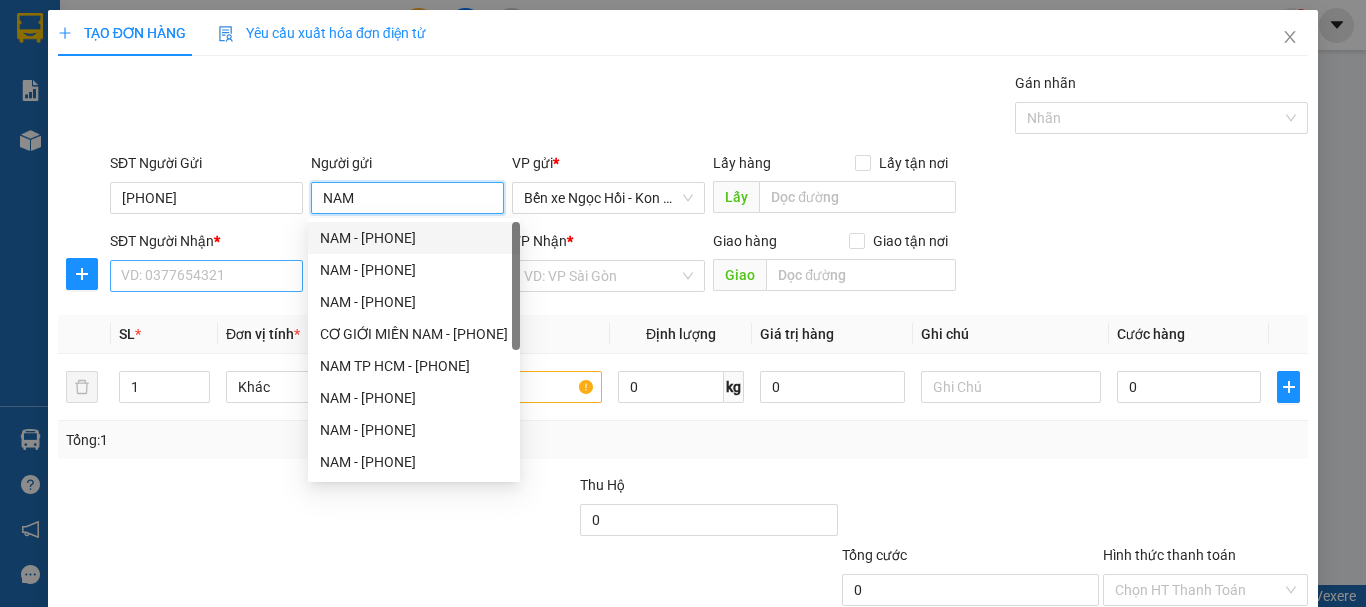 type on "NAM" 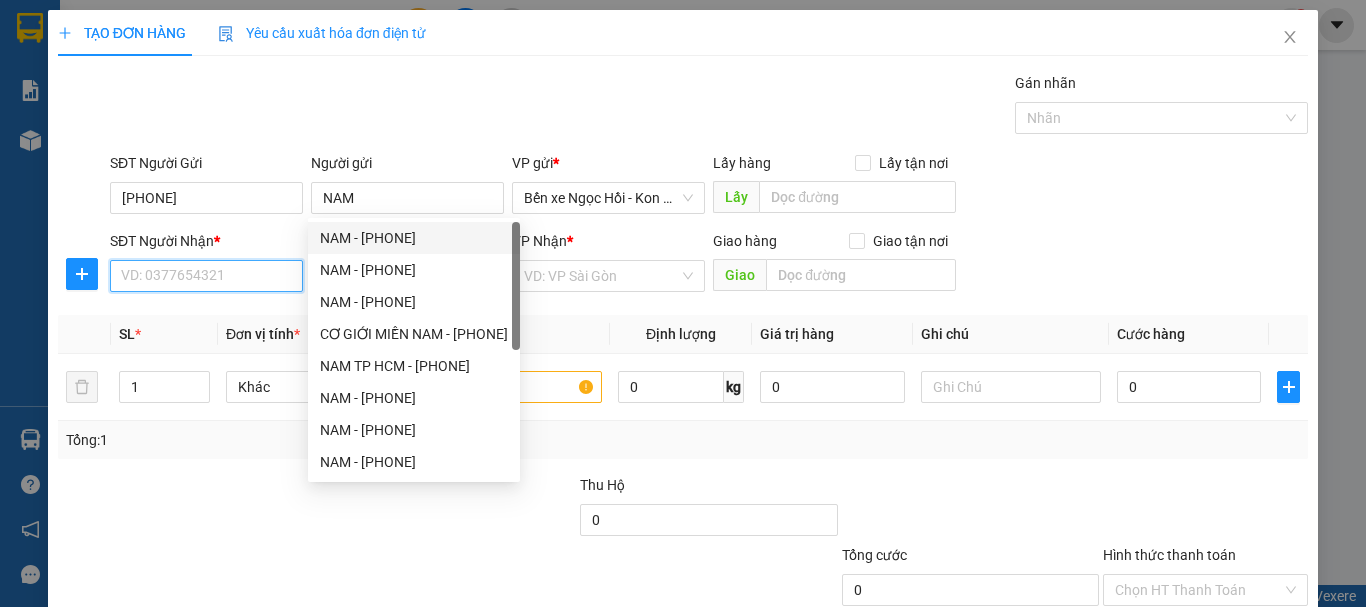 click on "SĐT Người Nhận  *" at bounding box center (206, 276) 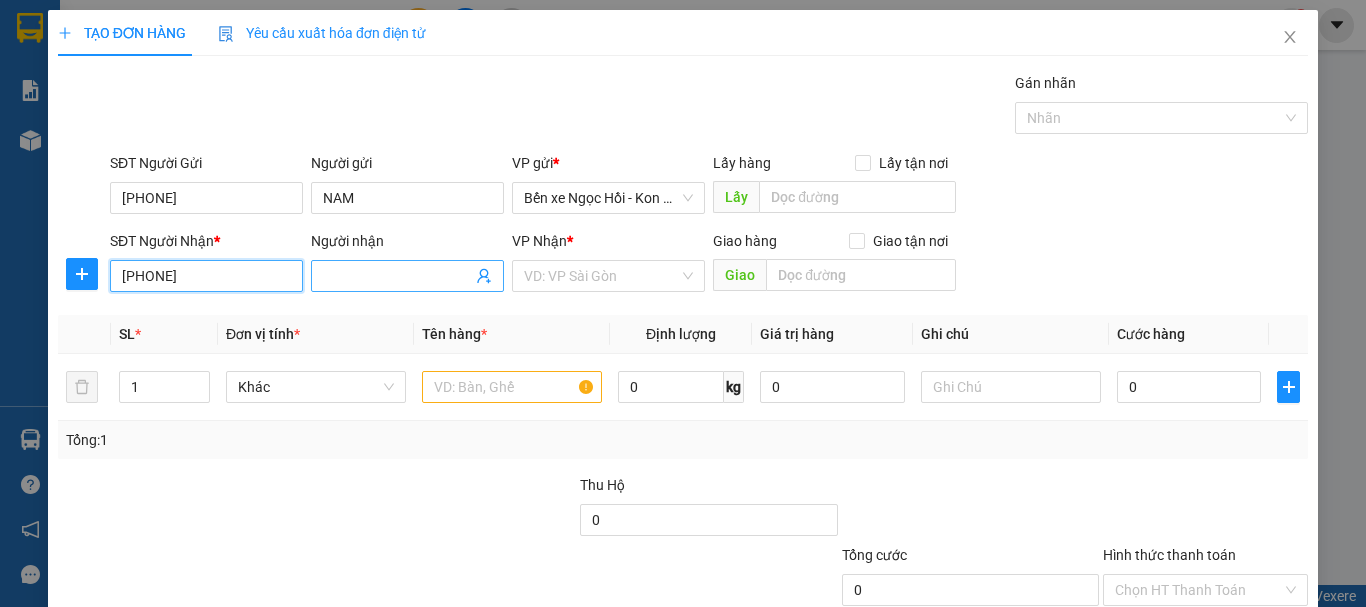 type on "[PHONE]" 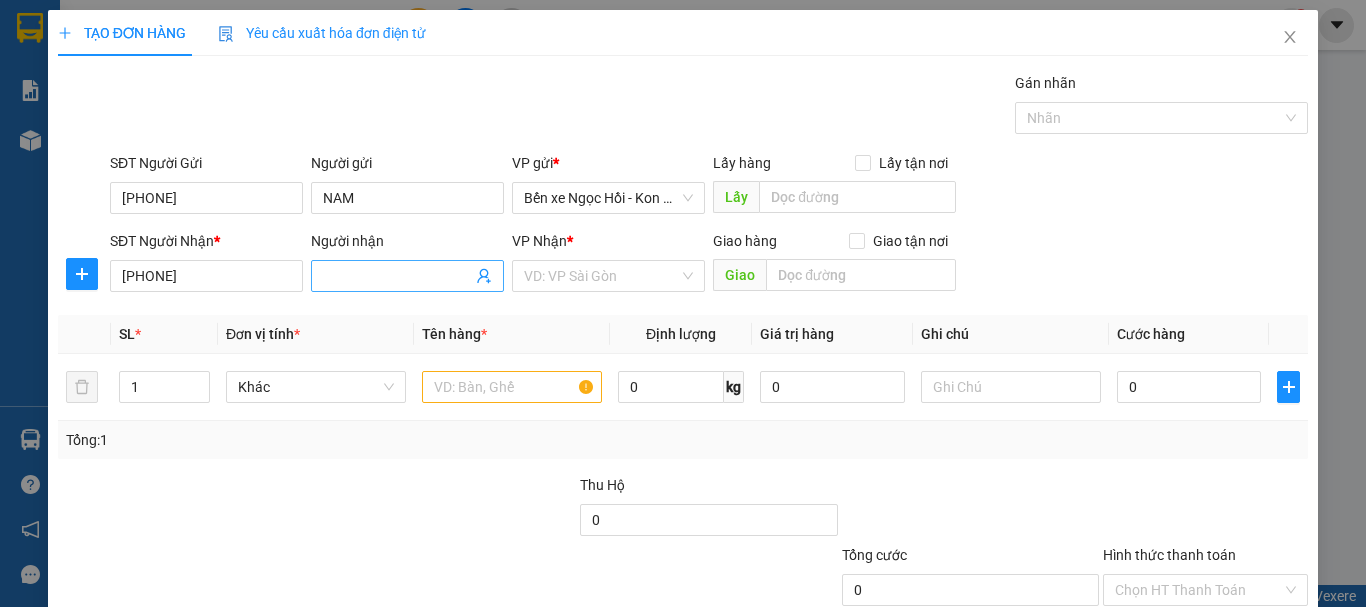click on "Người nhận" at bounding box center [397, 276] 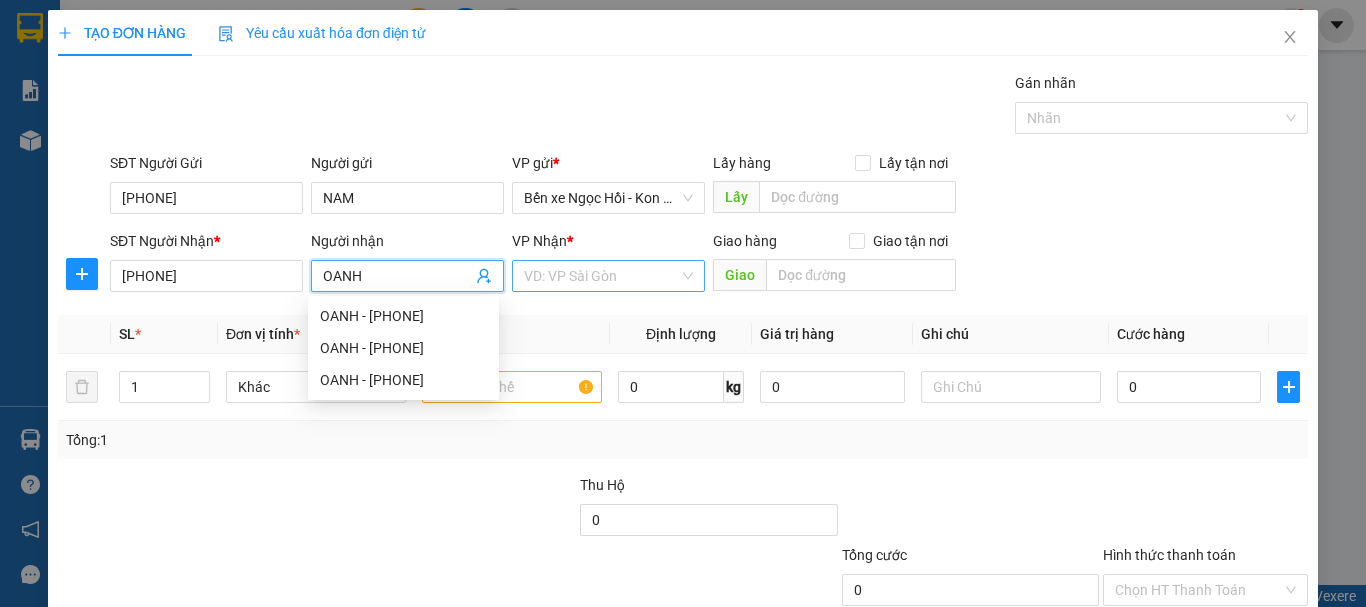 type on "OANH" 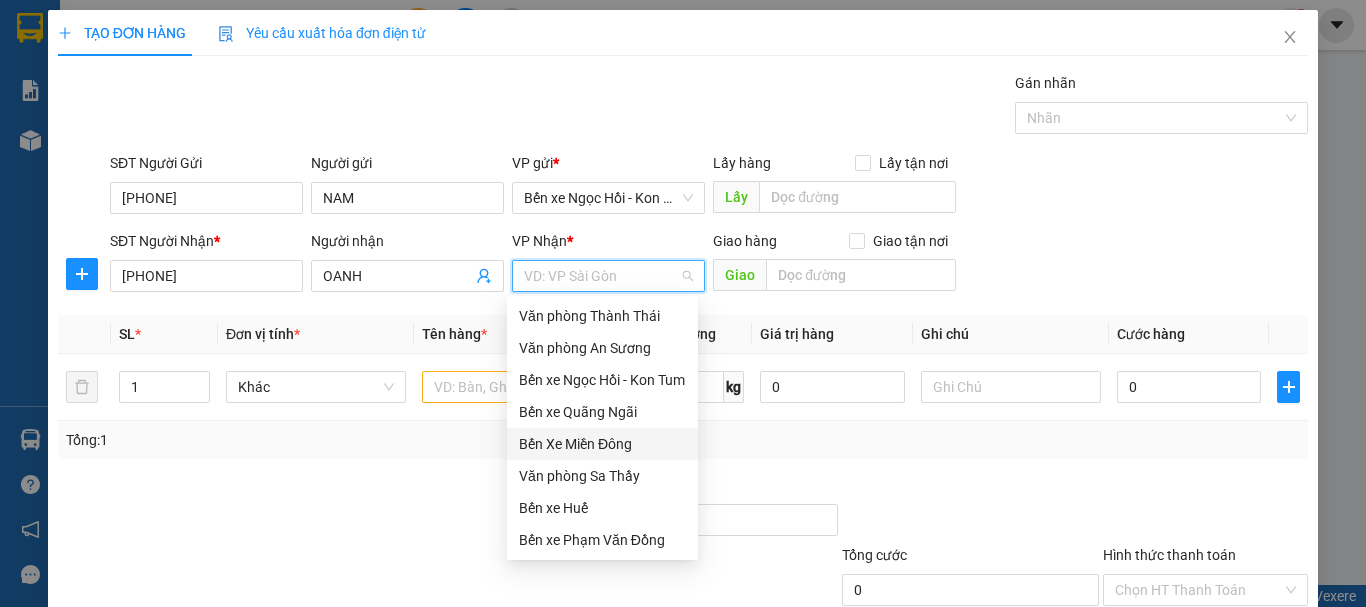 click on "Bến Xe Miền Đông" at bounding box center (602, 444) 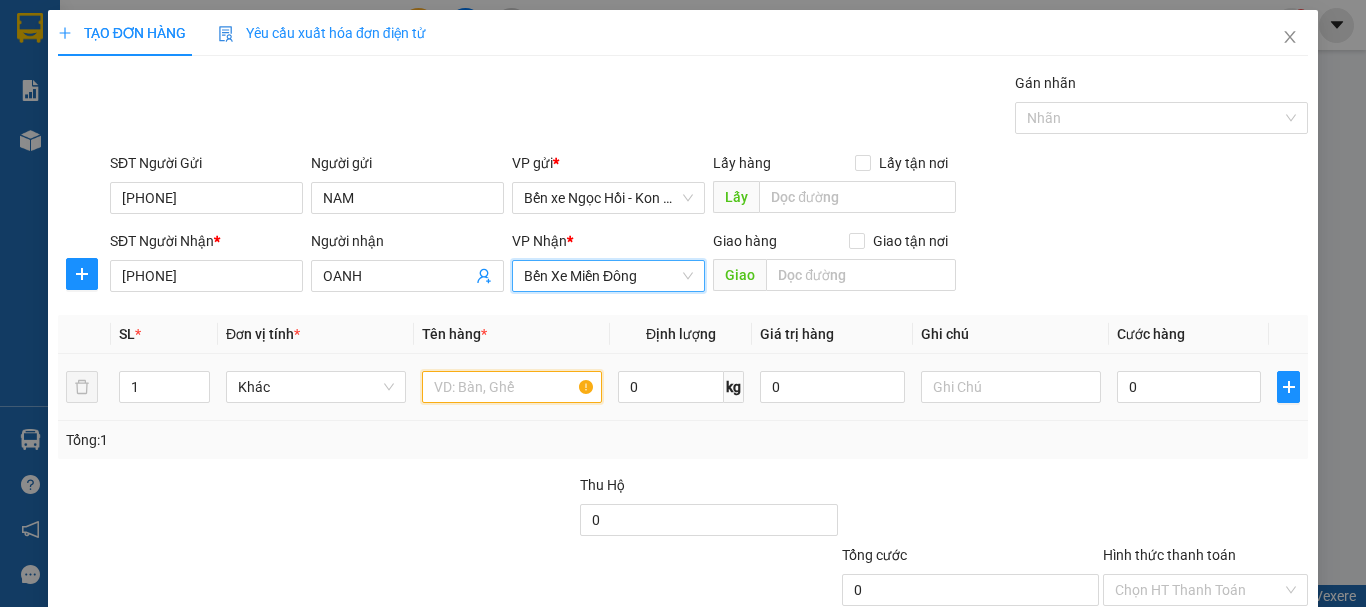 click at bounding box center (512, 387) 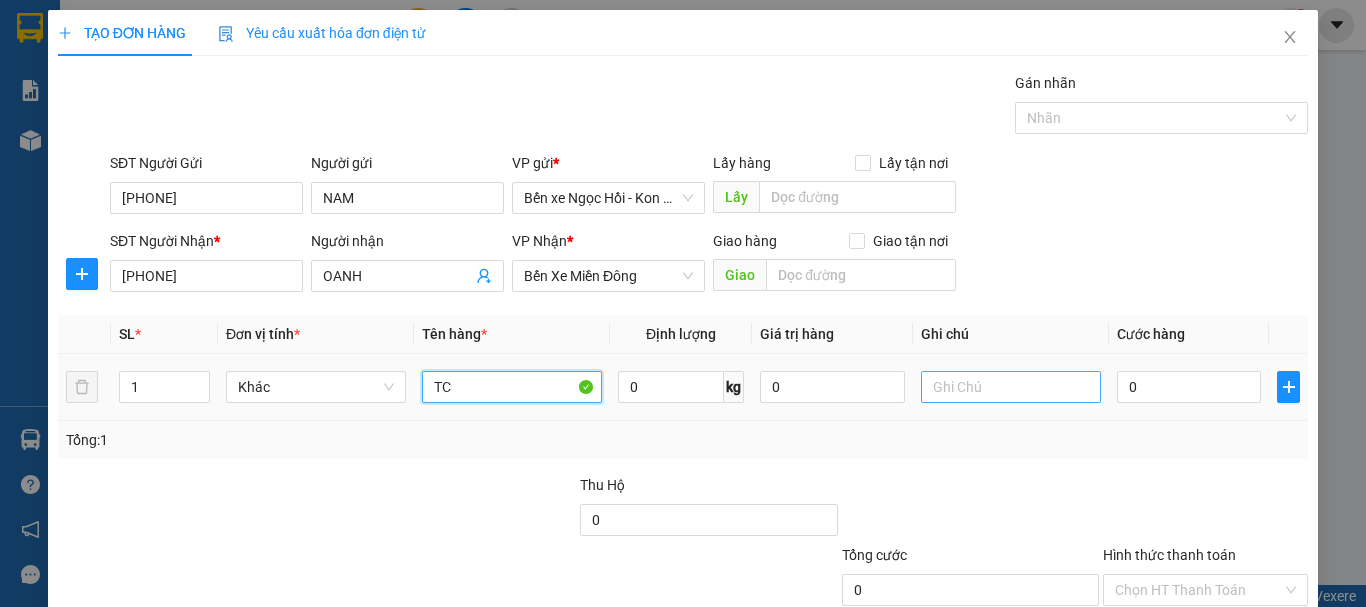 type on "TC" 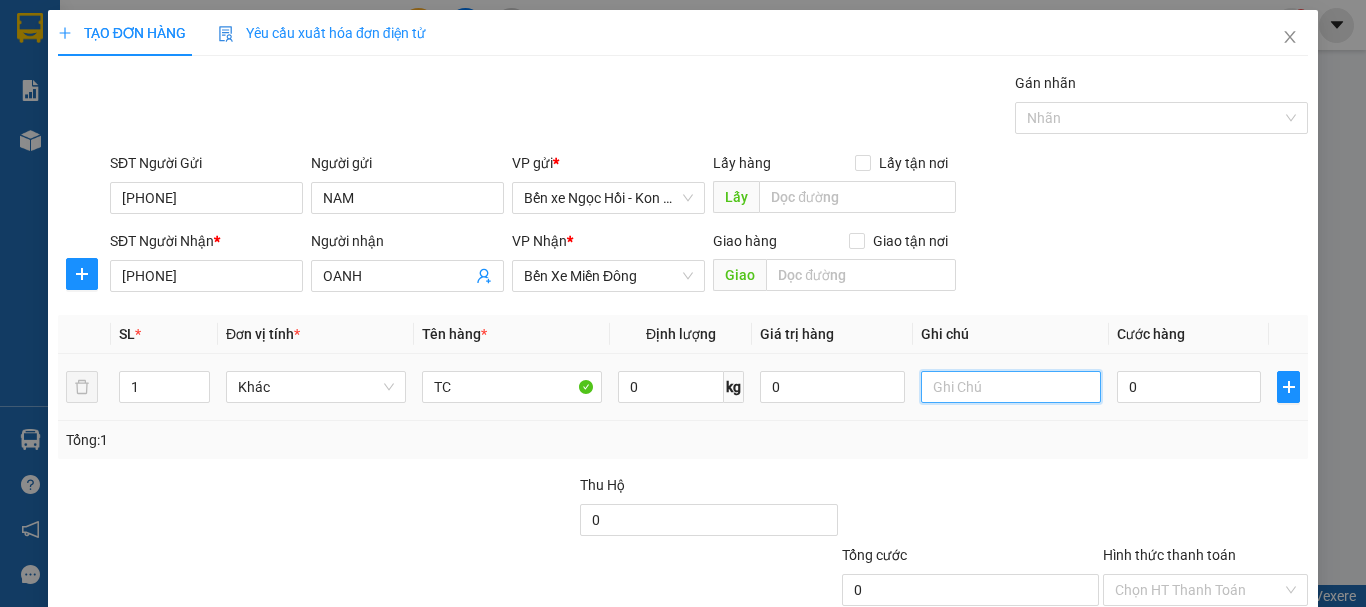 click at bounding box center [1011, 387] 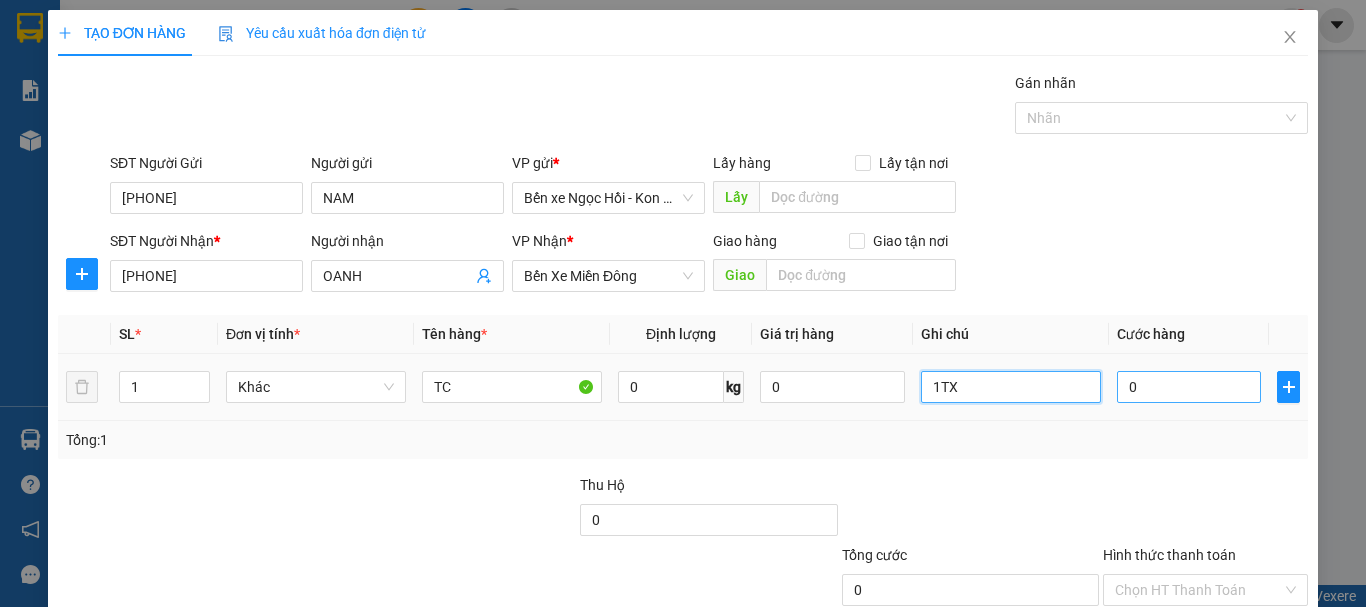 type on "1TX" 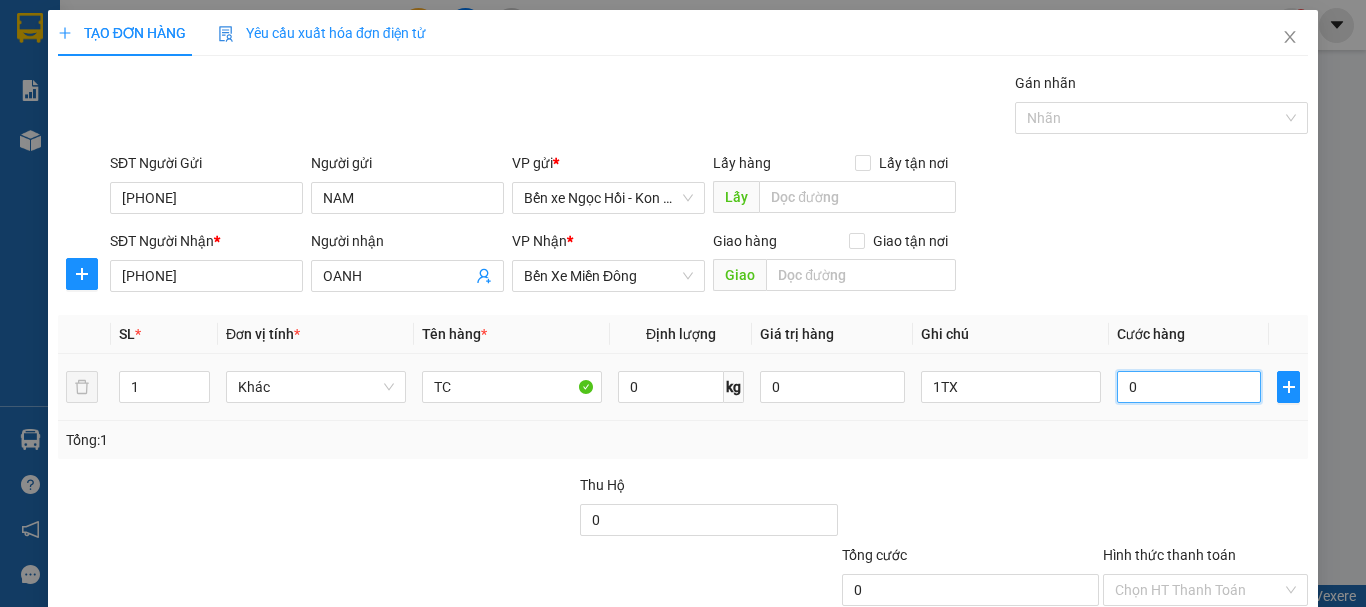 click on "0" at bounding box center [1189, 387] 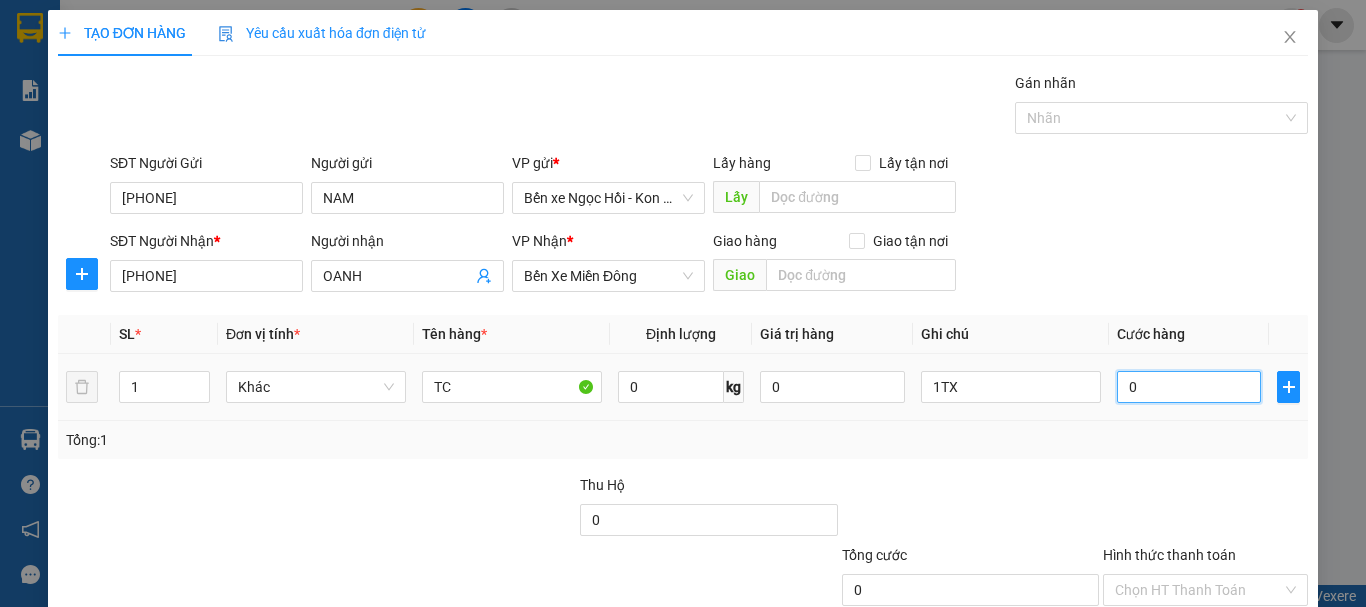 type on "06" 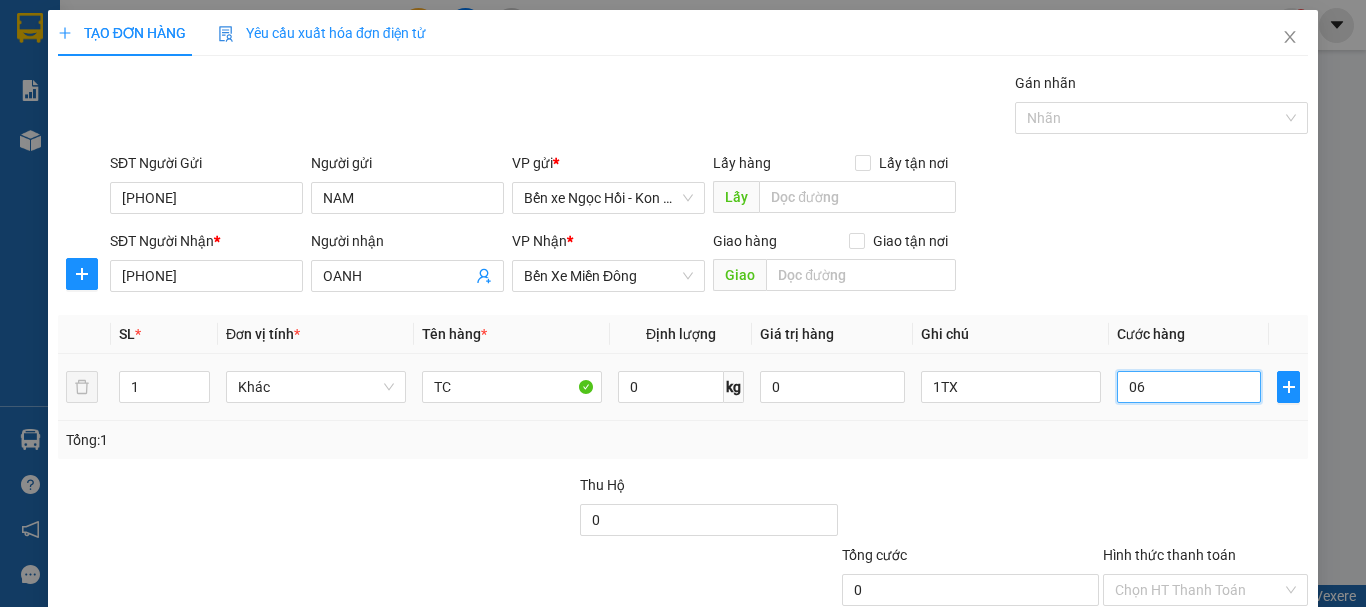 type on "6" 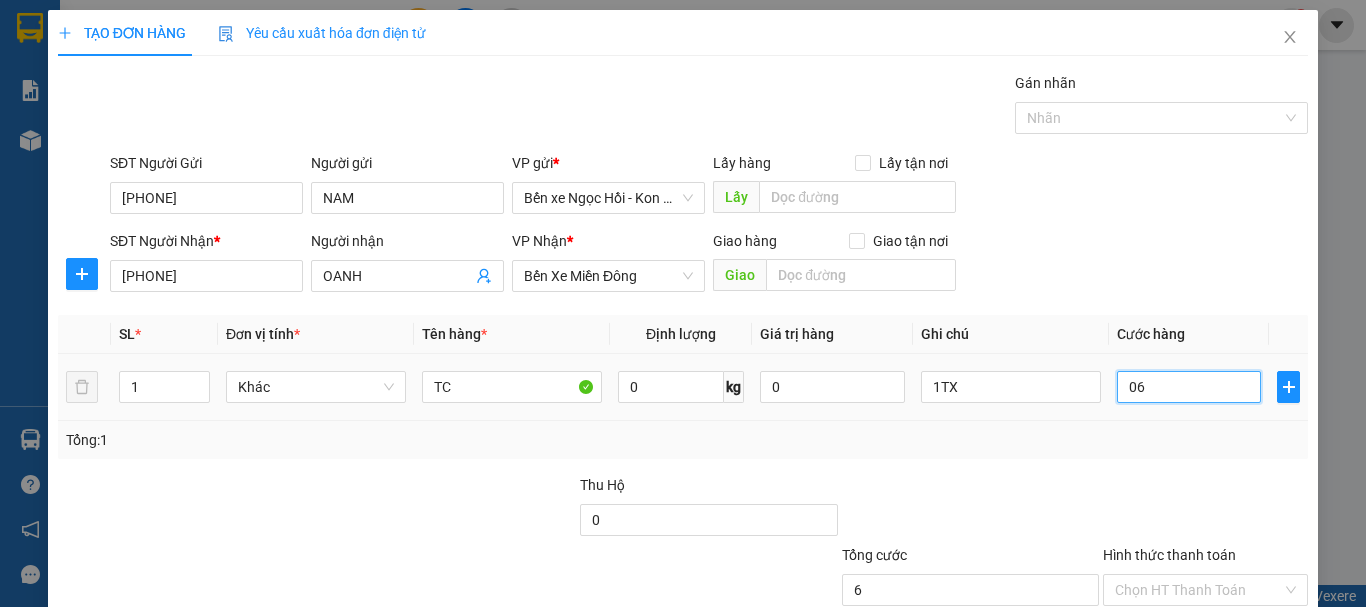 type on "060" 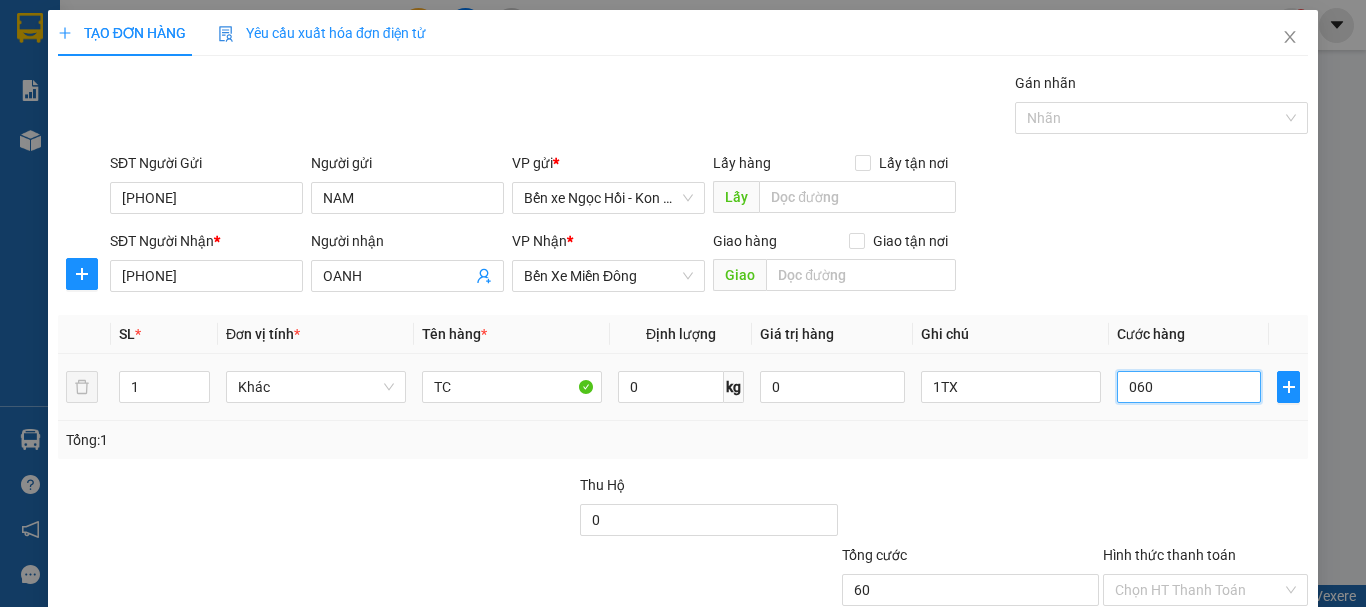 scroll, scrollTop: 100, scrollLeft: 0, axis: vertical 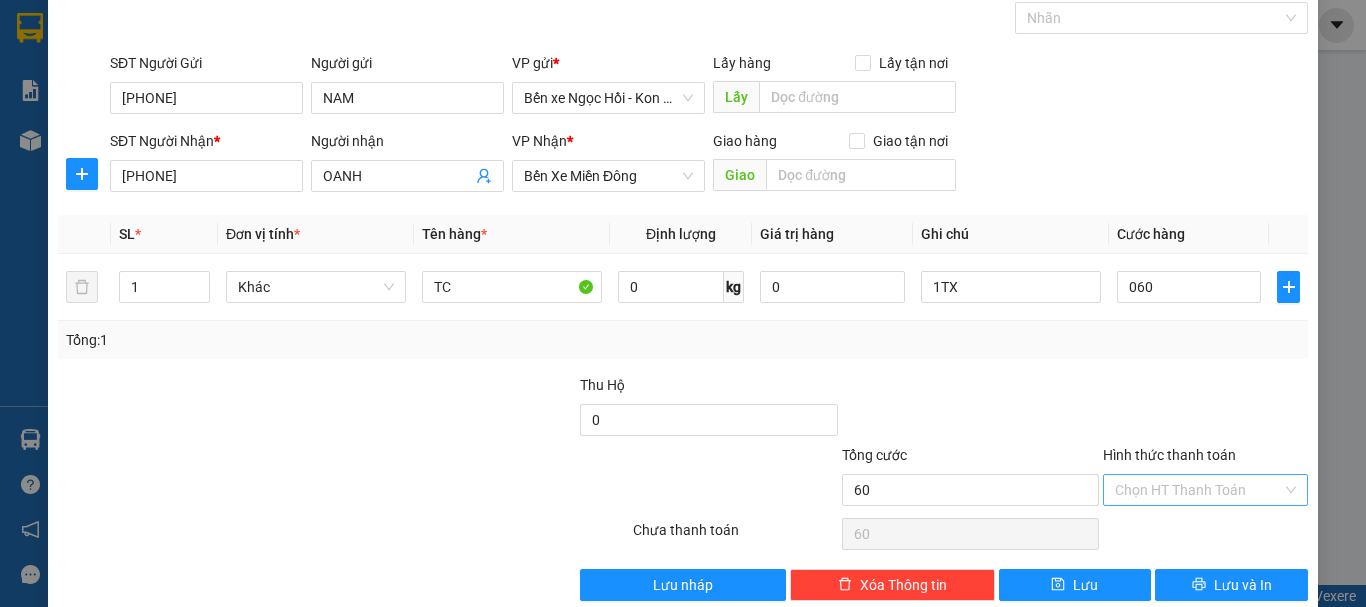 click on "Hình thức thanh toán" at bounding box center (1198, 490) 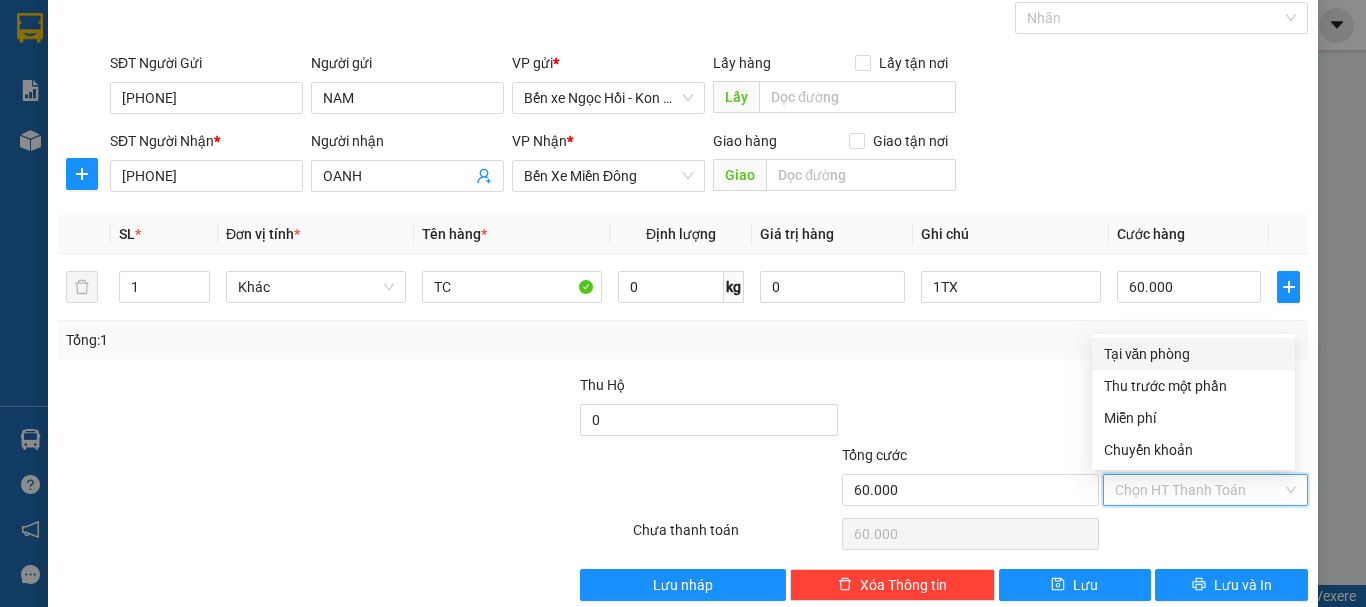 click on "Tại văn phòng" at bounding box center [1193, 354] 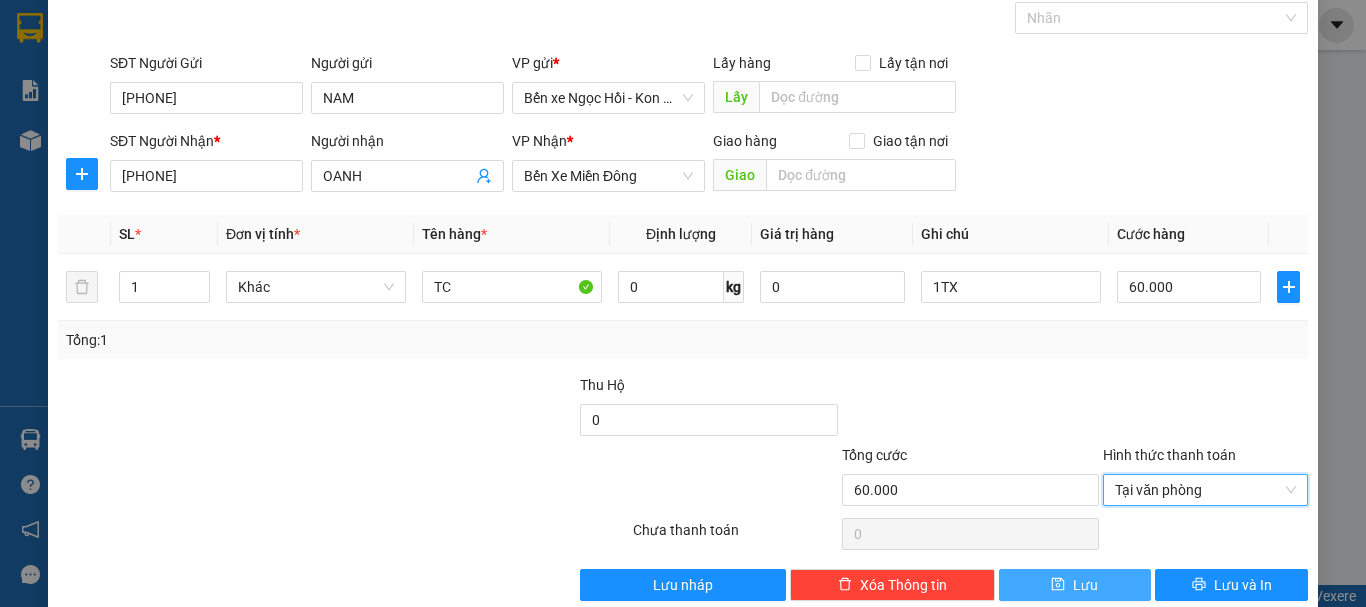 click on "Lưu" at bounding box center [1085, 585] 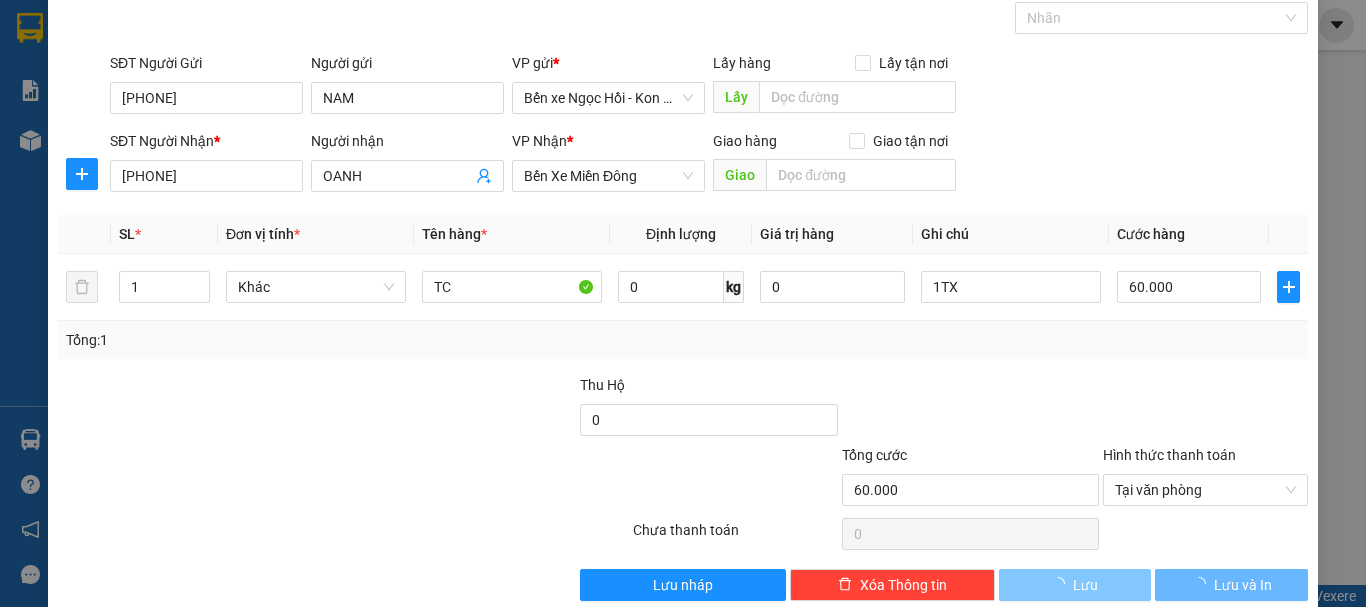 type 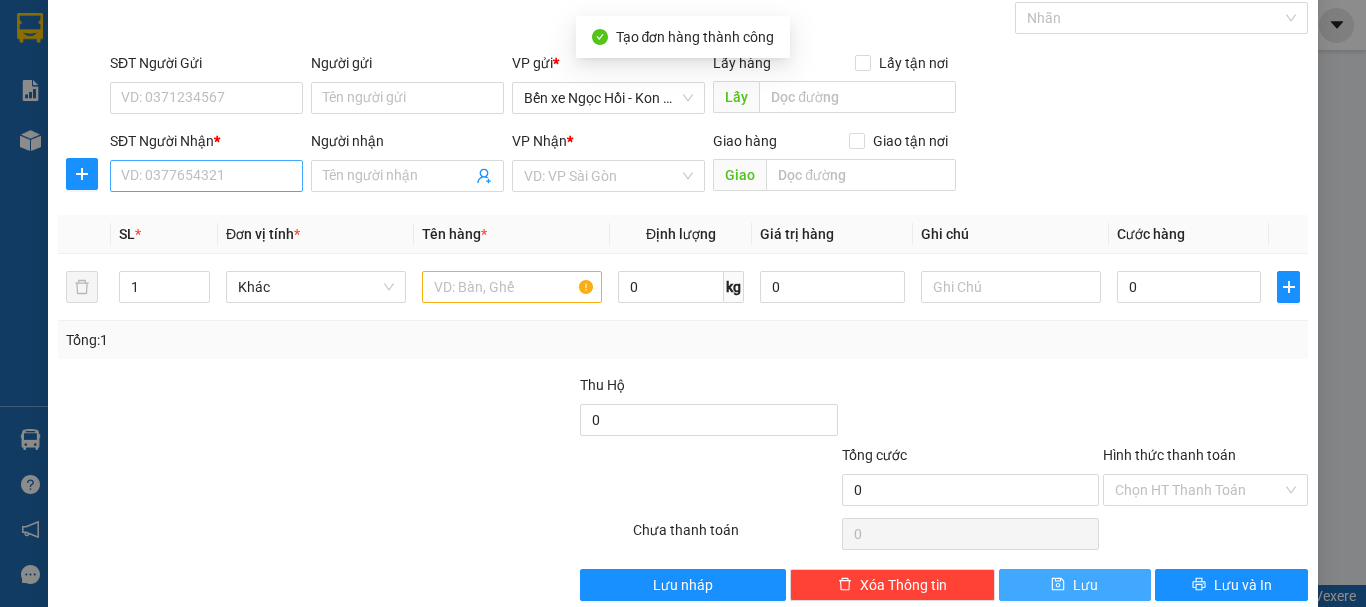 scroll, scrollTop: 0, scrollLeft: 0, axis: both 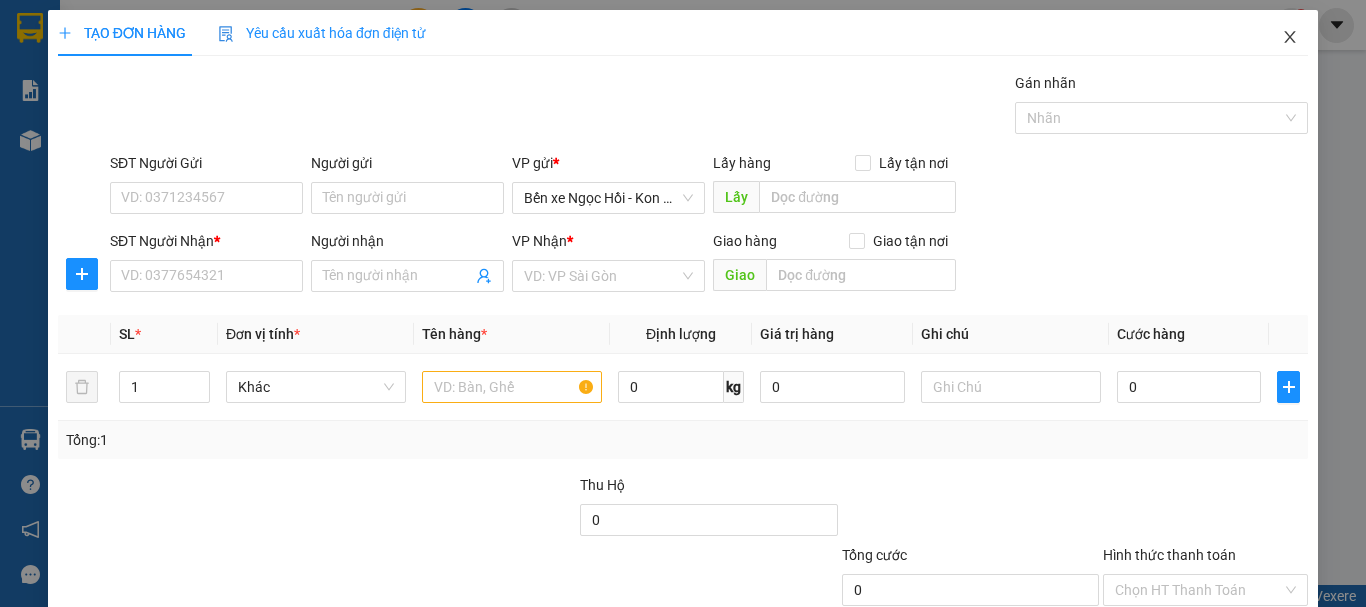 click 